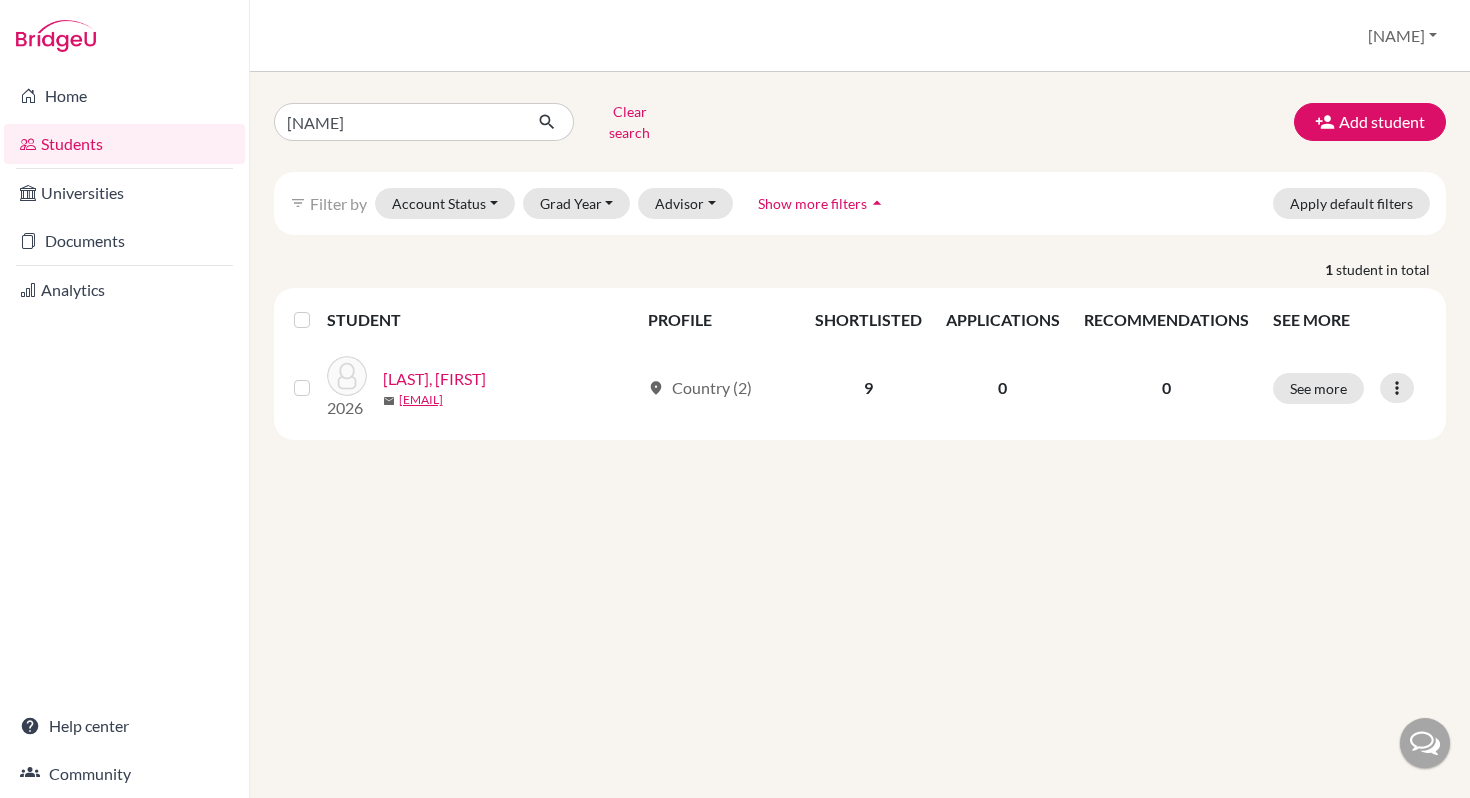 scroll, scrollTop: 0, scrollLeft: 0, axis: both 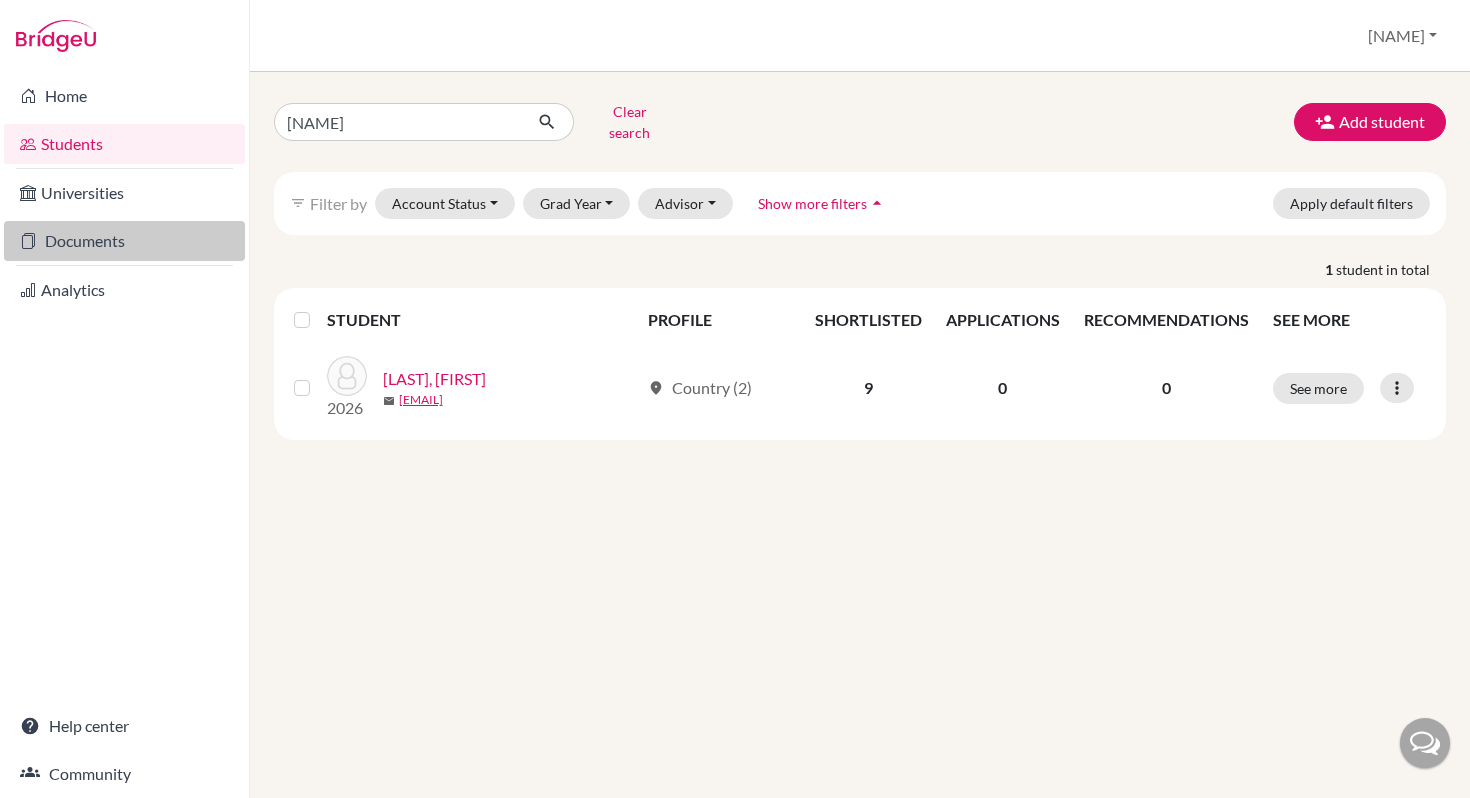 click on "Documents" at bounding box center (124, 241) 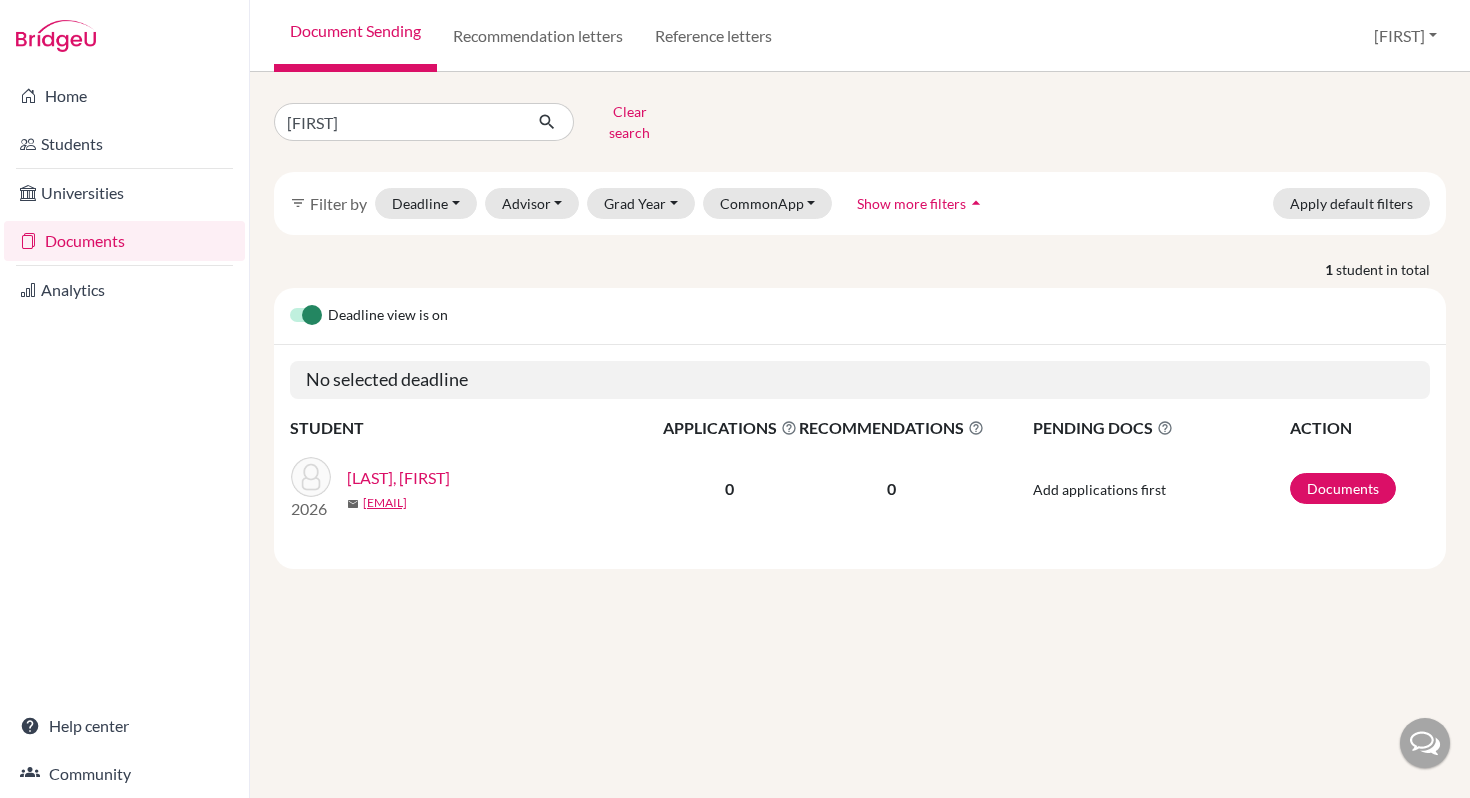 scroll, scrollTop: 0, scrollLeft: 0, axis: both 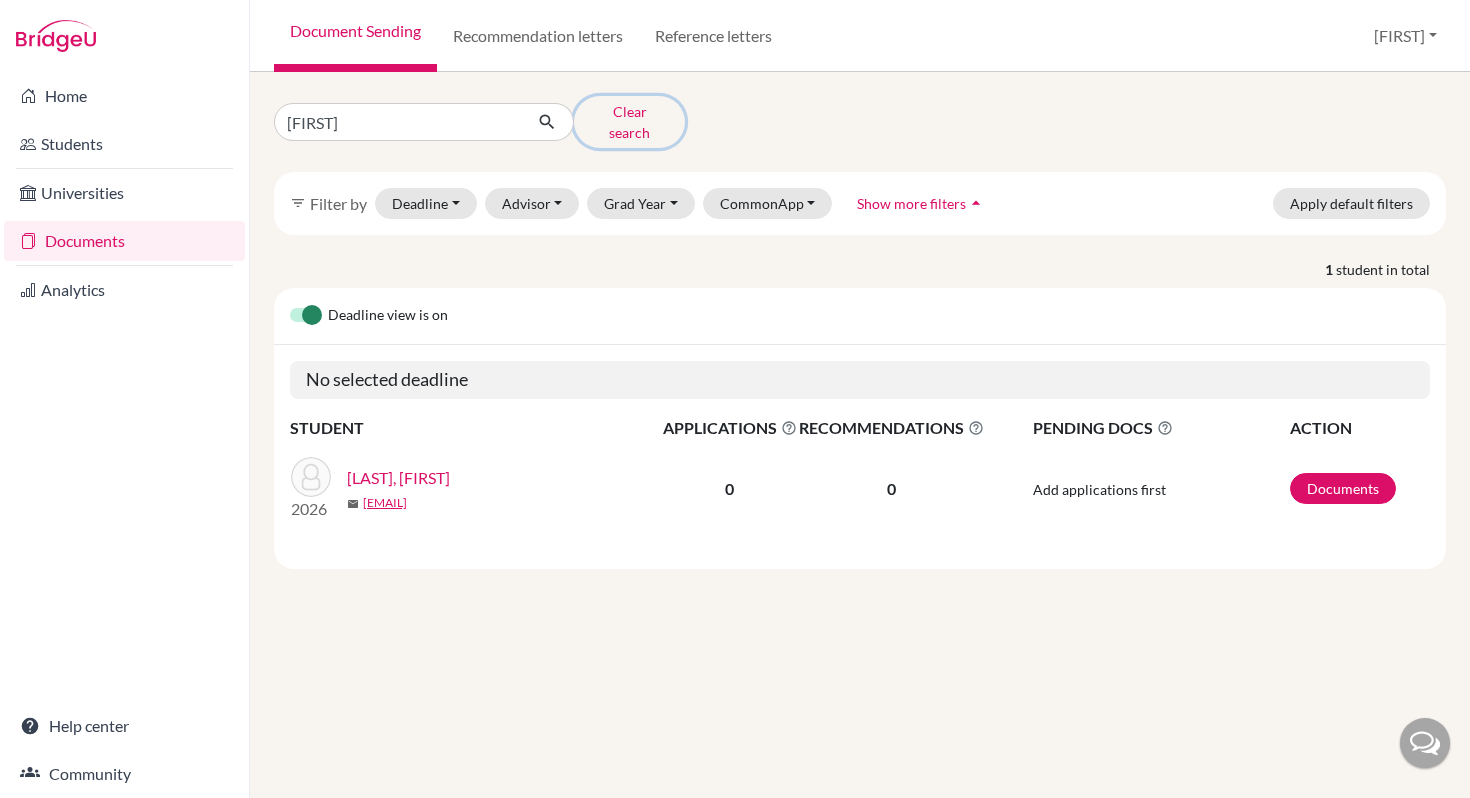 click on "Clear search" at bounding box center (629, 122) 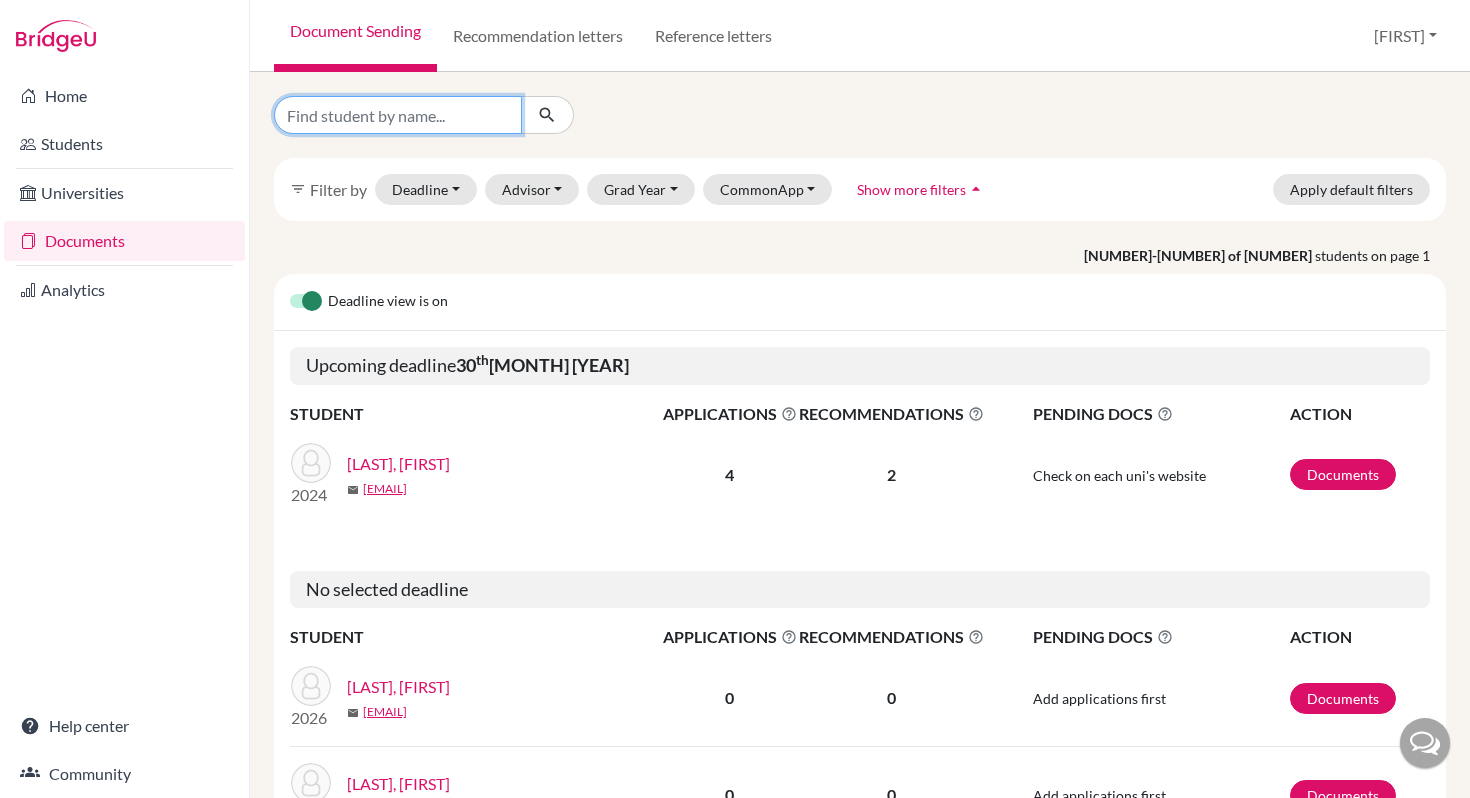click at bounding box center (398, 115) 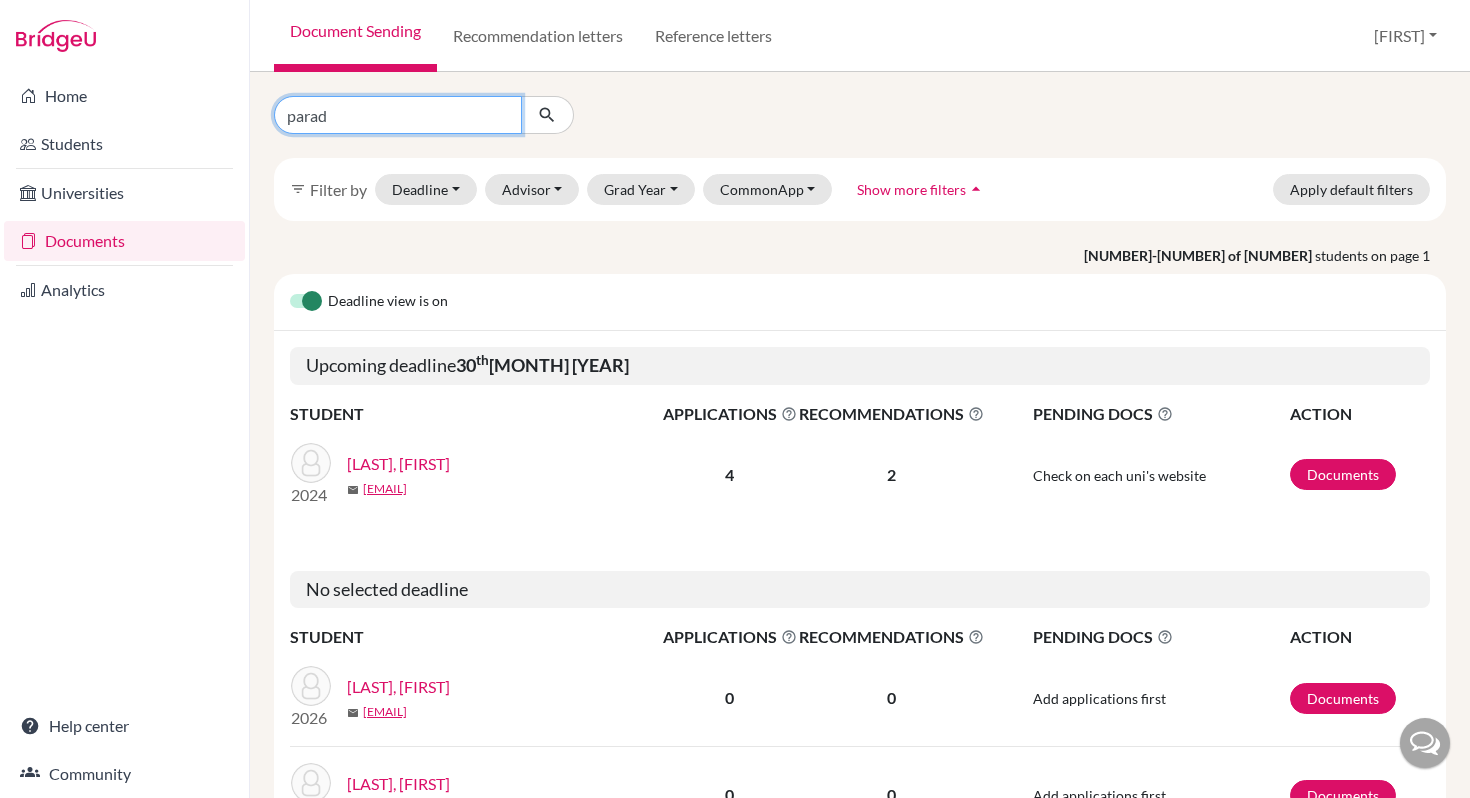 type on "parada" 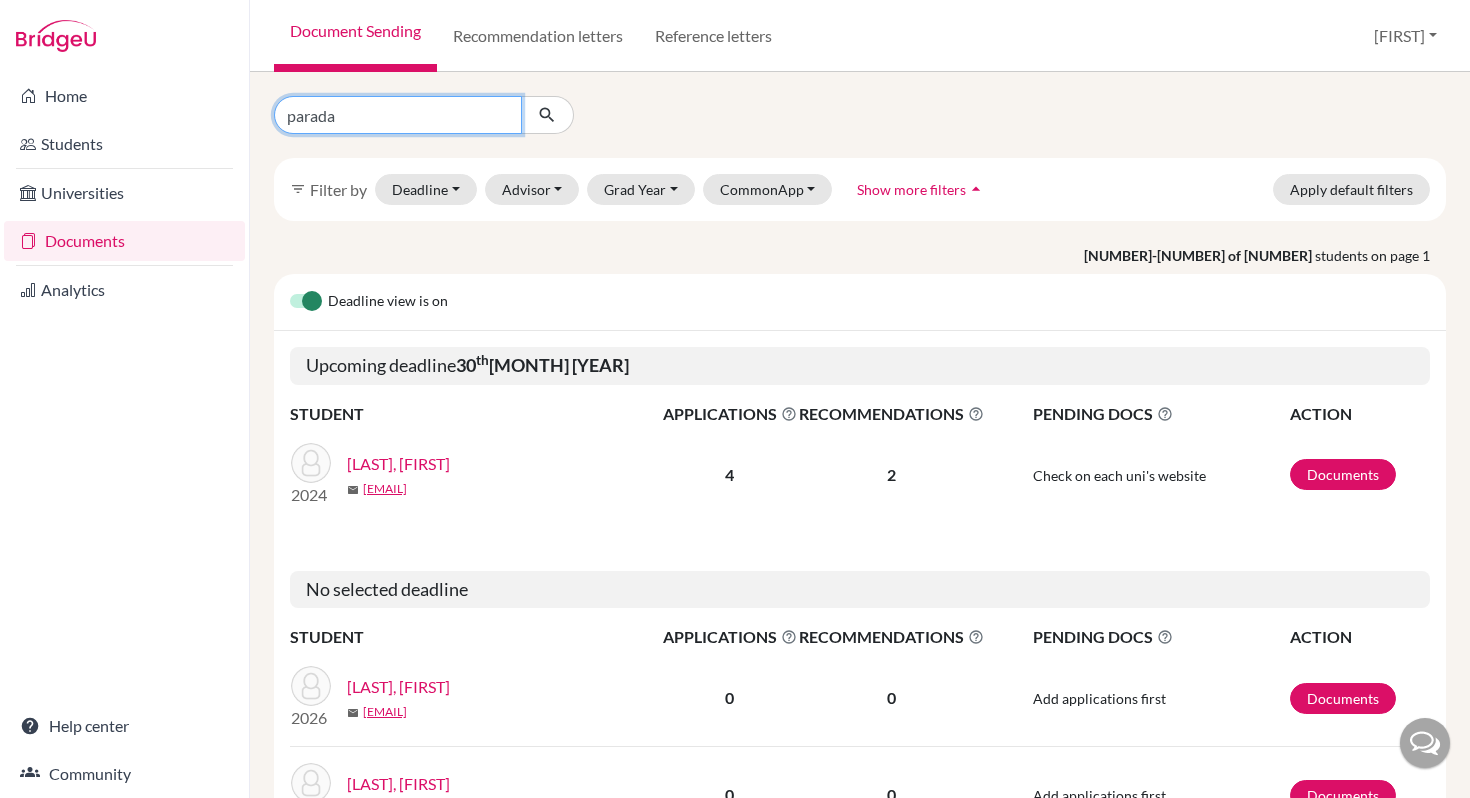 click at bounding box center [547, 115] 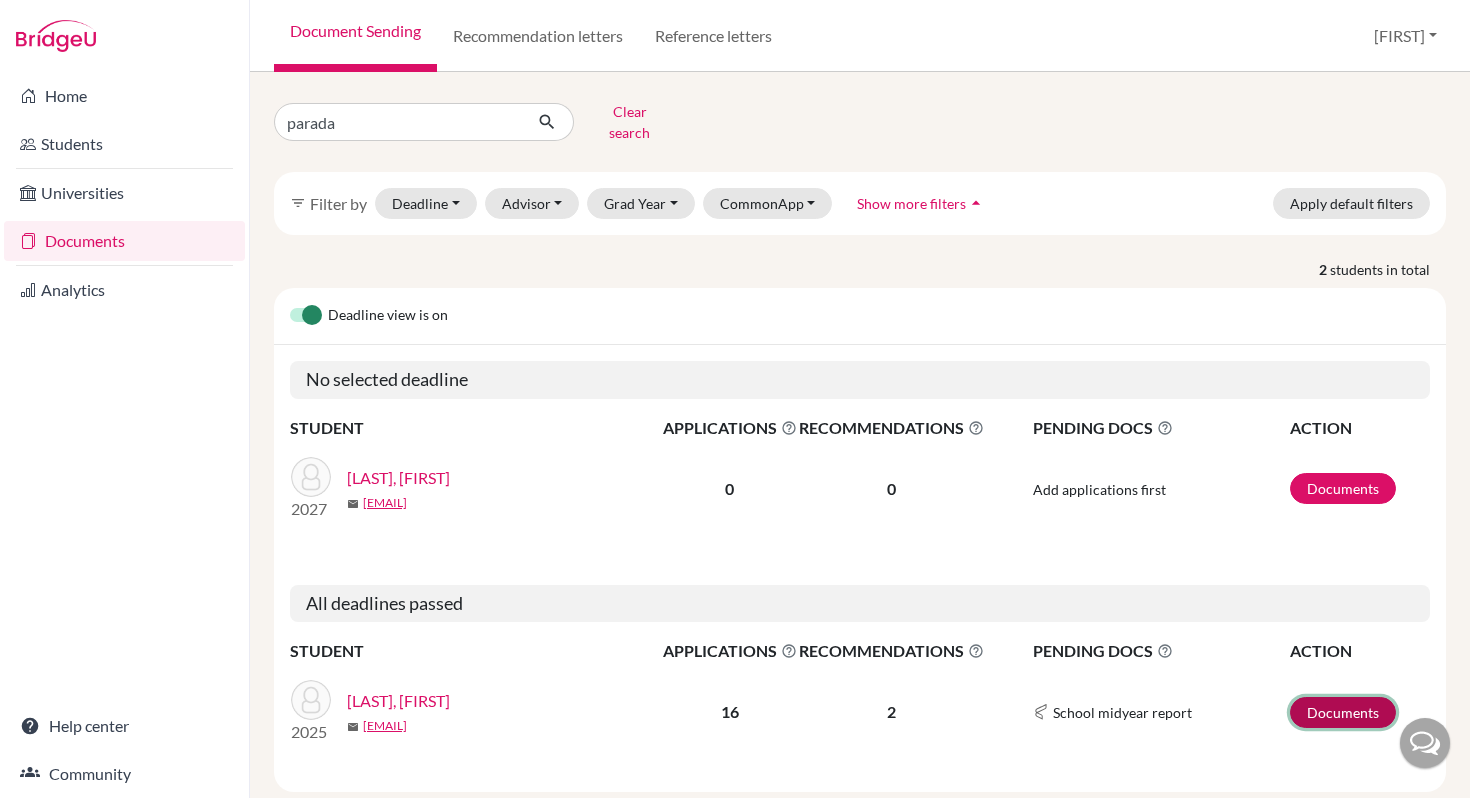 click on "Documents" at bounding box center [1343, 712] 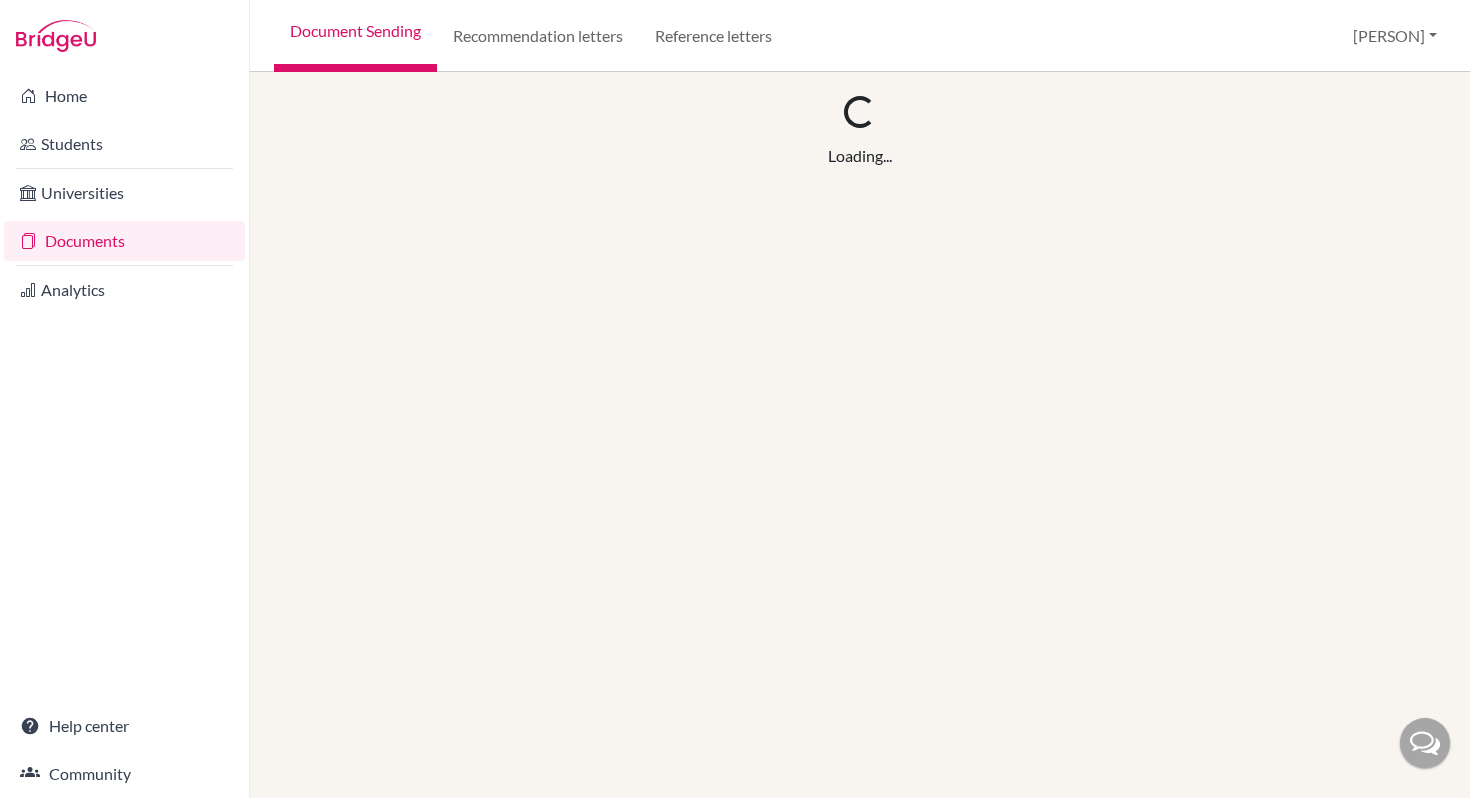 scroll, scrollTop: 0, scrollLeft: 0, axis: both 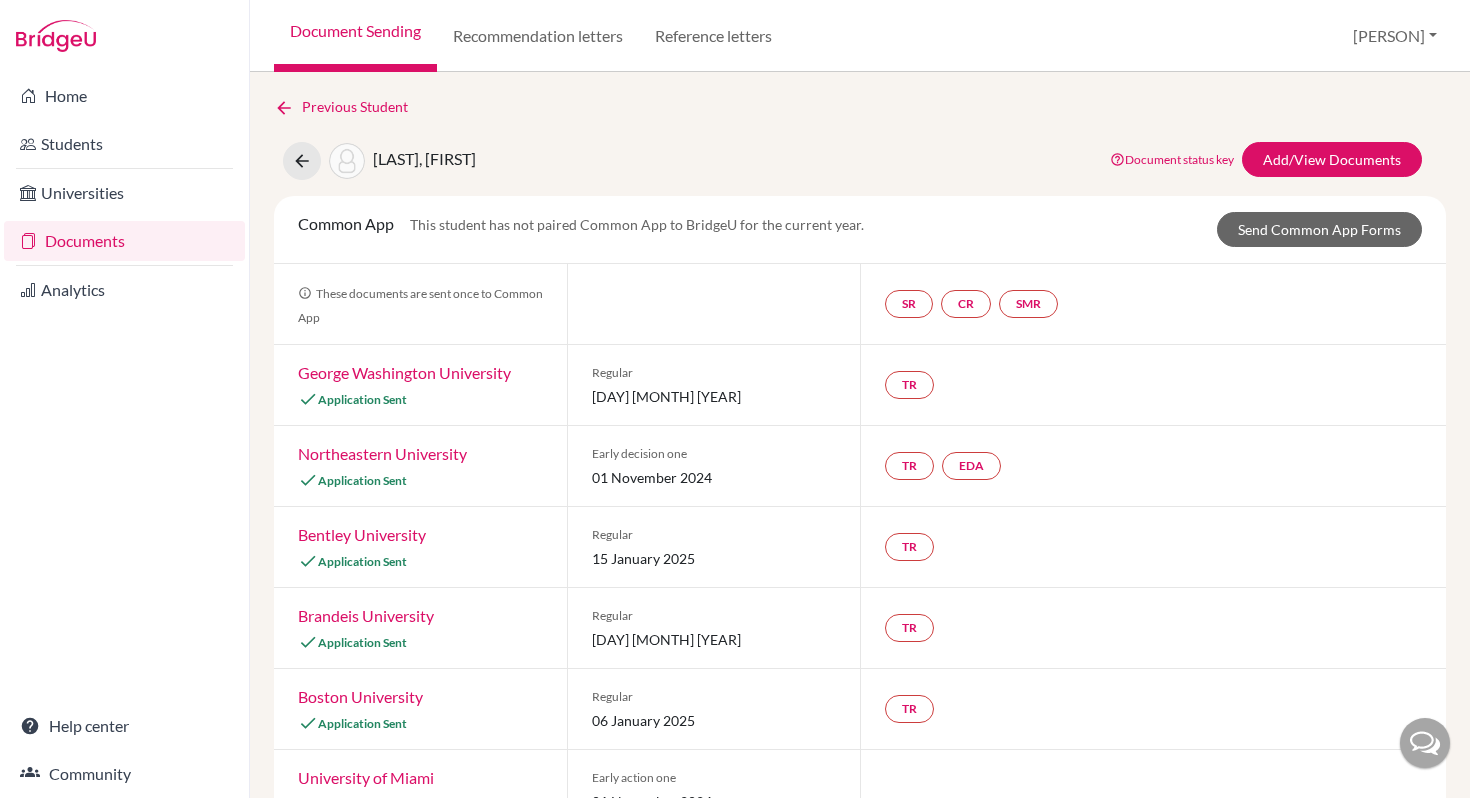 click on "Northeastern University" at bounding box center (382, 453) 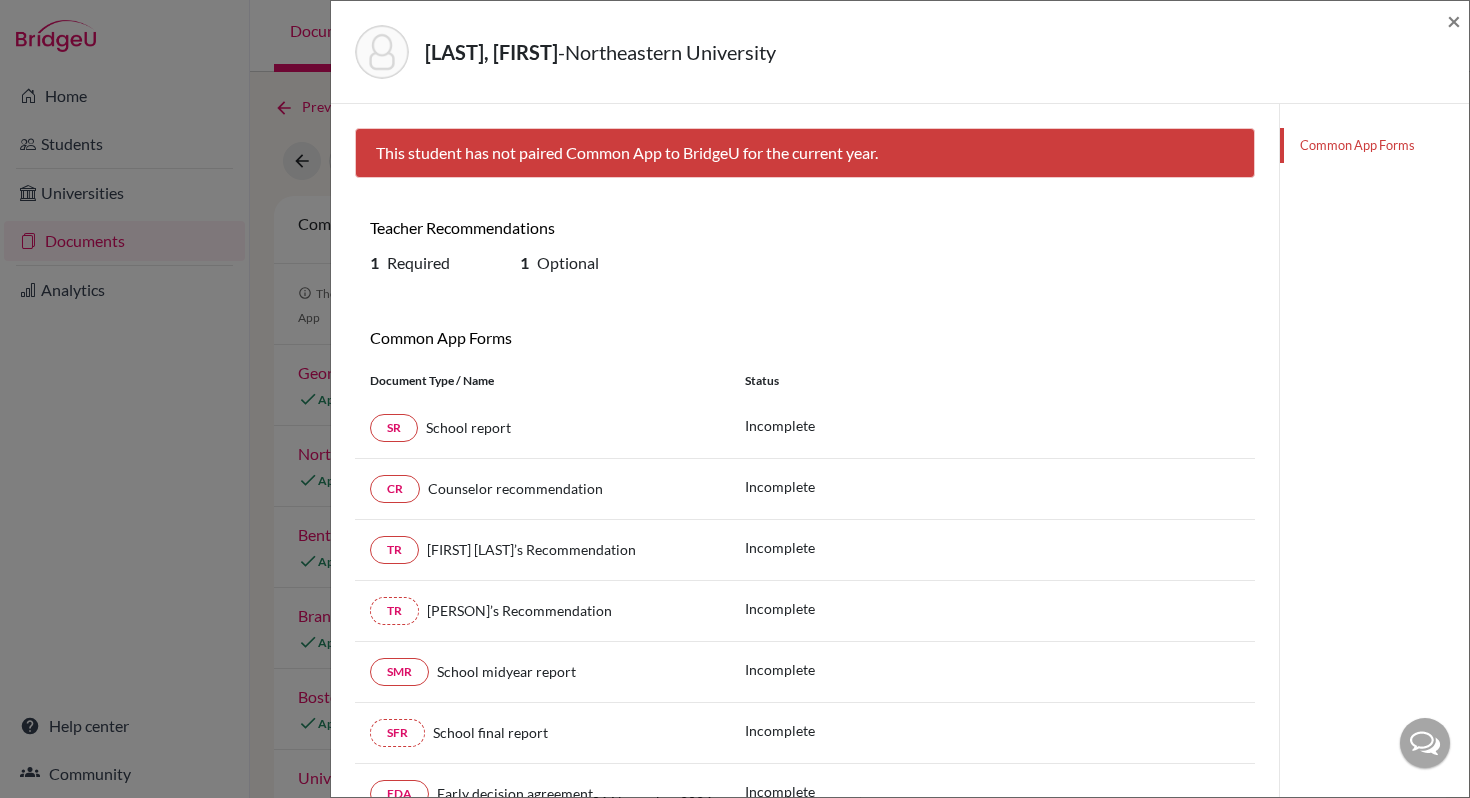 scroll, scrollTop: 48, scrollLeft: 0, axis: vertical 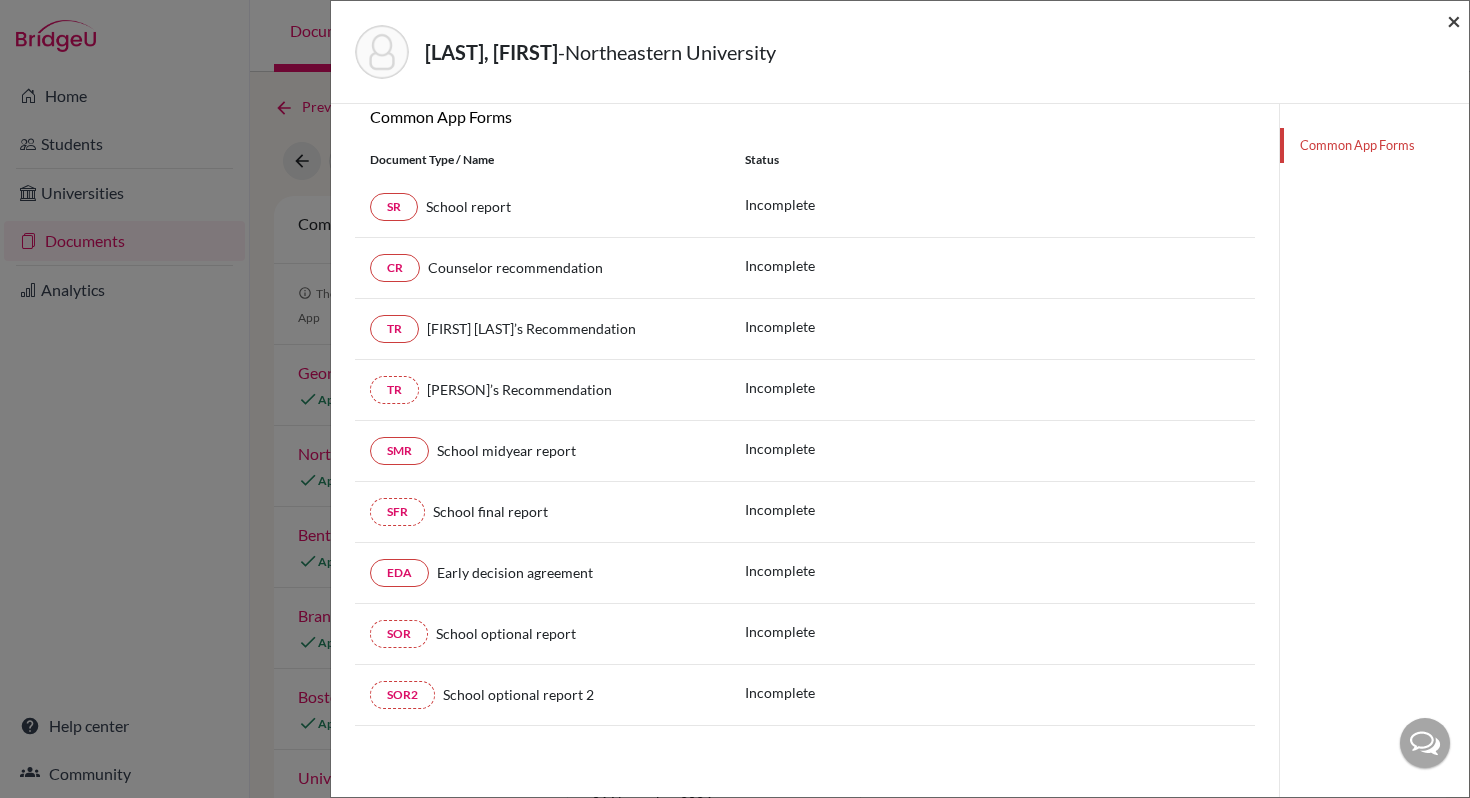 click on "×" at bounding box center [1454, 20] 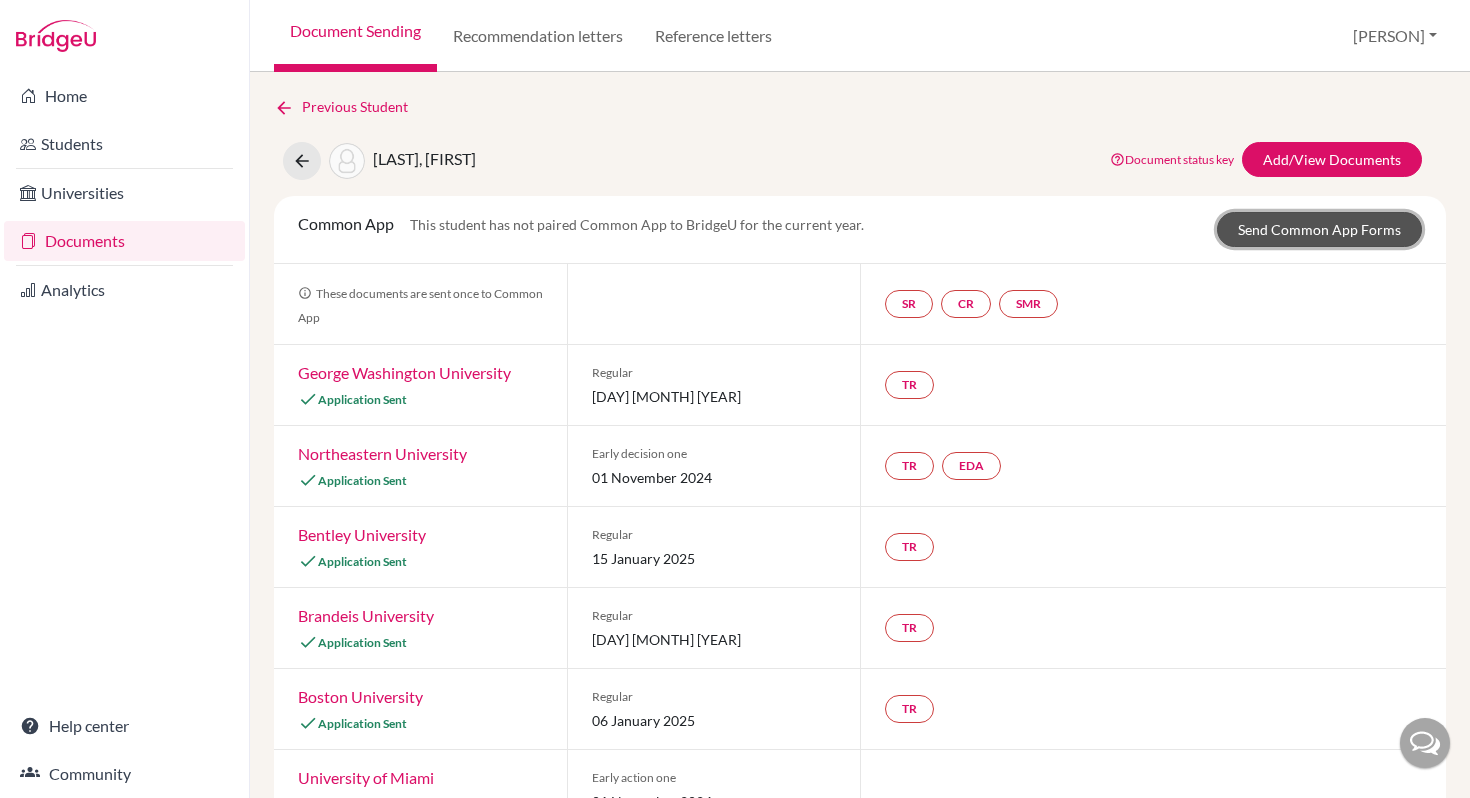 click on "Send Common App Forms" at bounding box center (1319, 229) 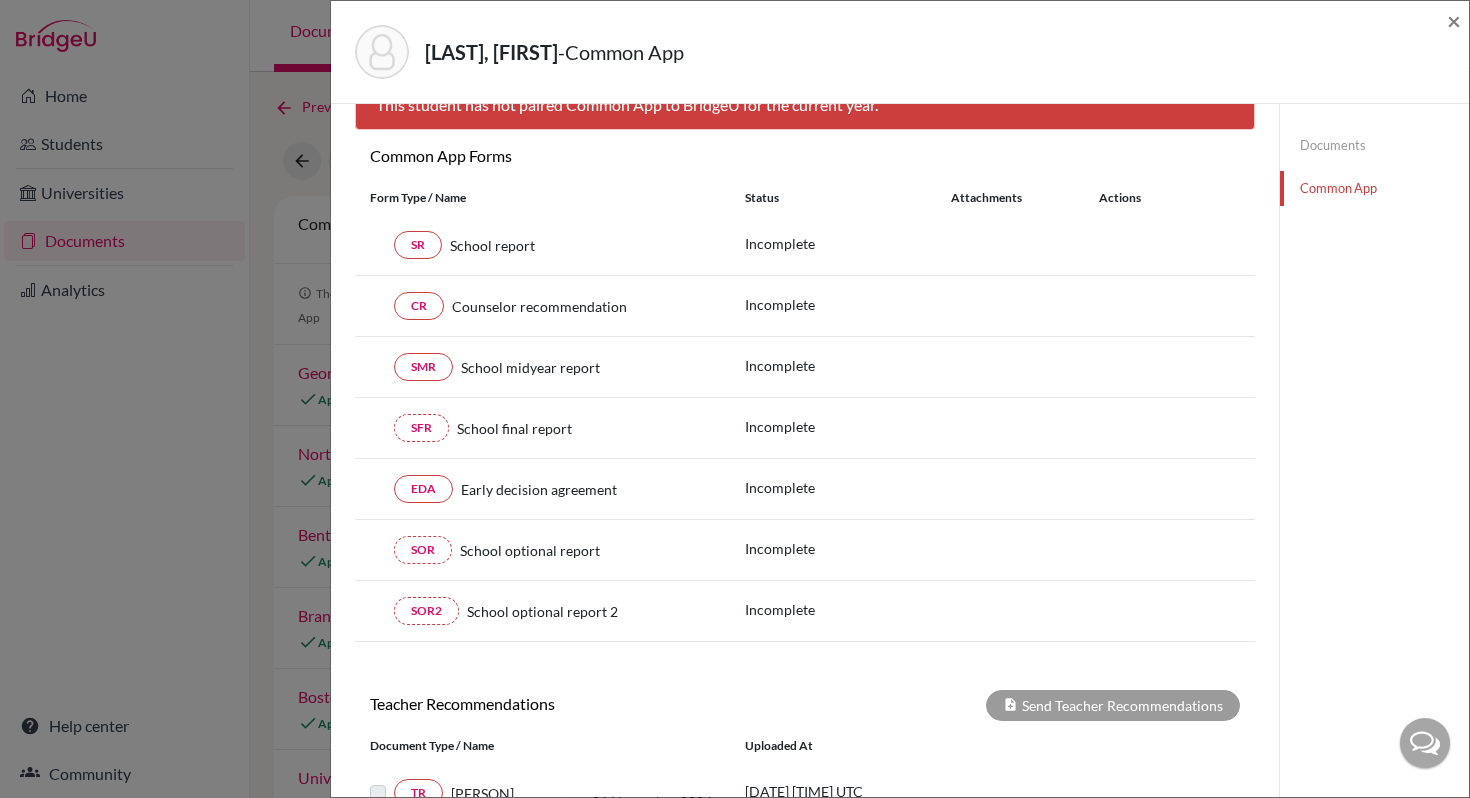 scroll, scrollTop: 48, scrollLeft: 0, axis: vertical 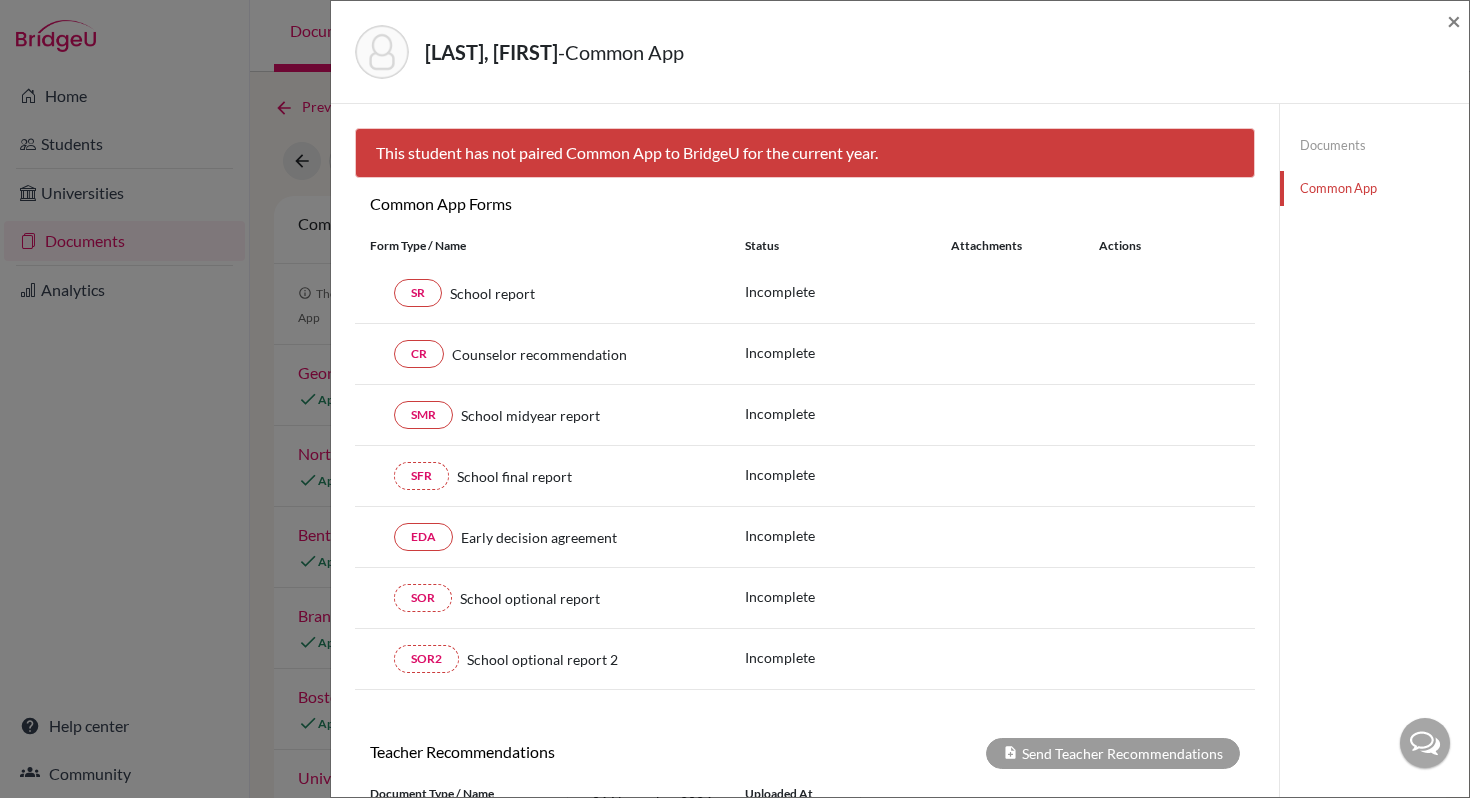 click on "Documents" 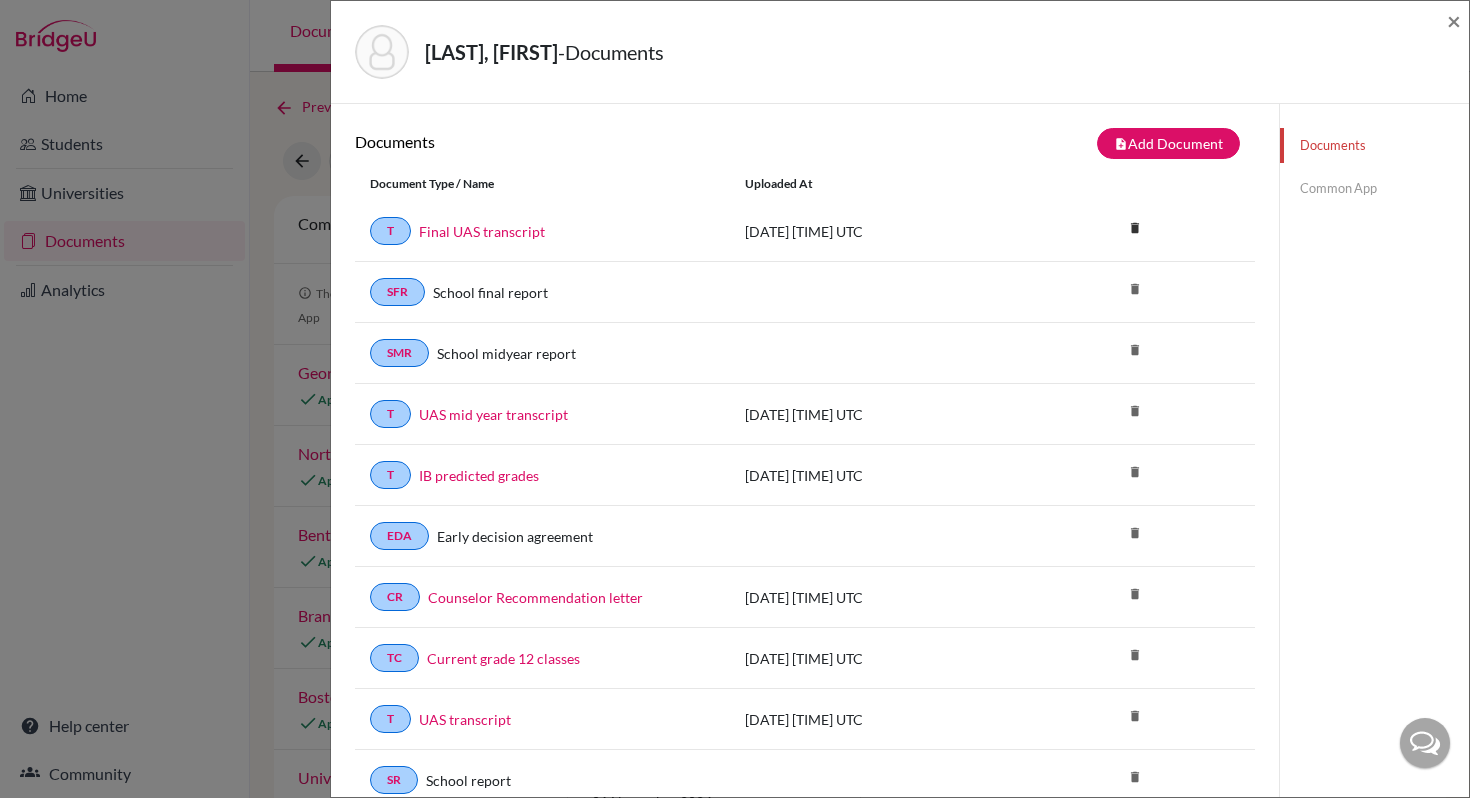scroll, scrollTop: 48, scrollLeft: 0, axis: vertical 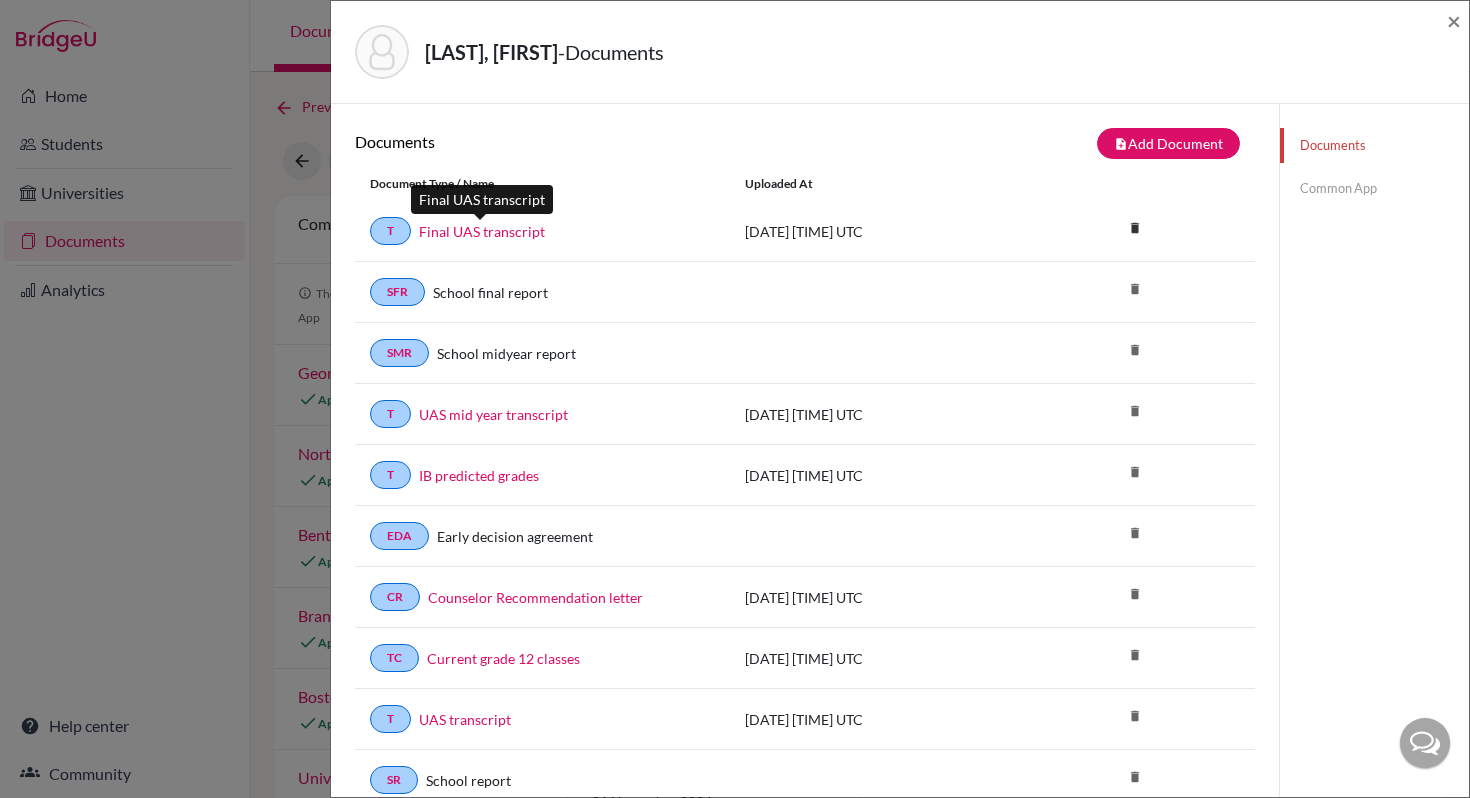 click on "Final UAS transcript" at bounding box center (482, 231) 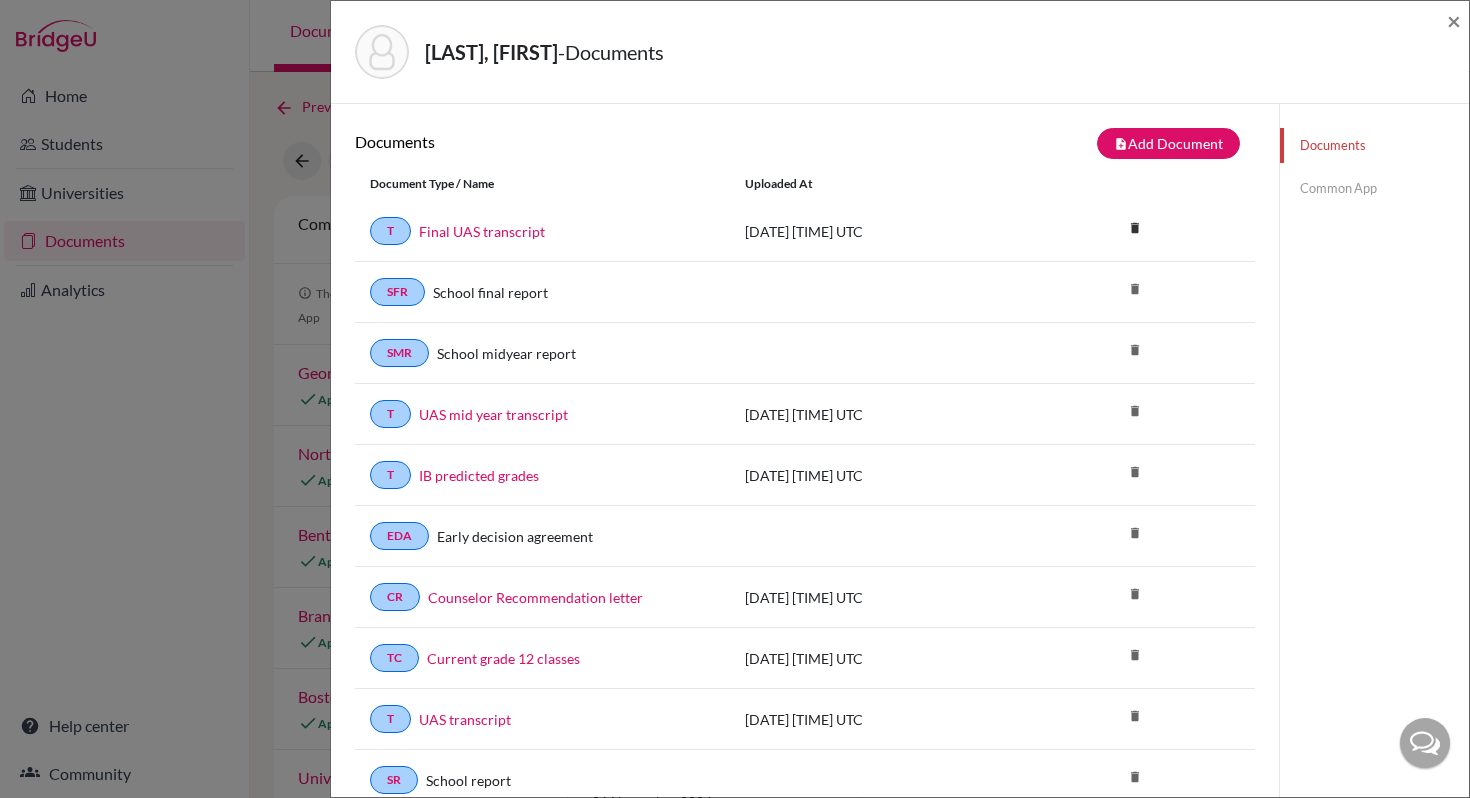 click on "Common App" 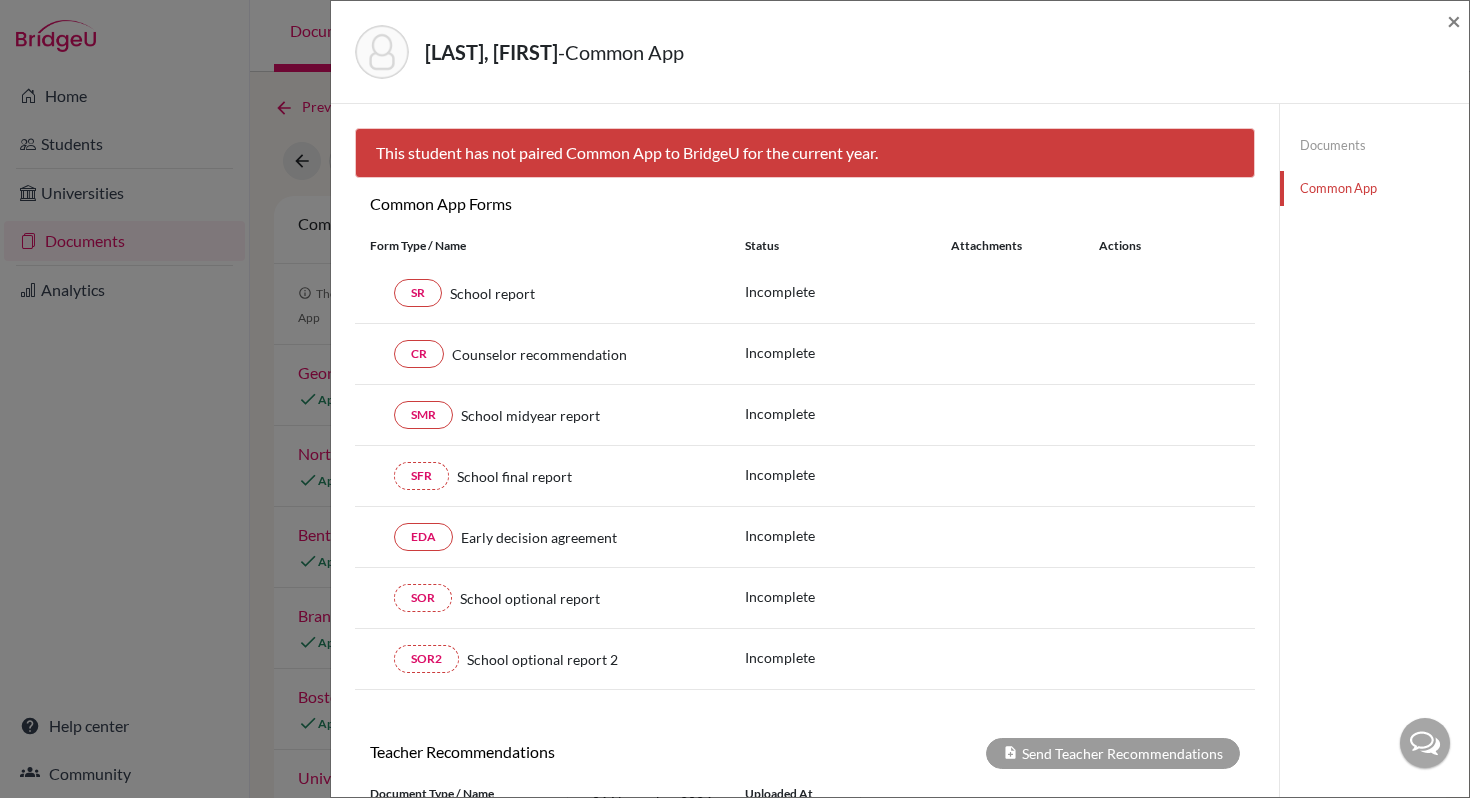 click on "Documents" 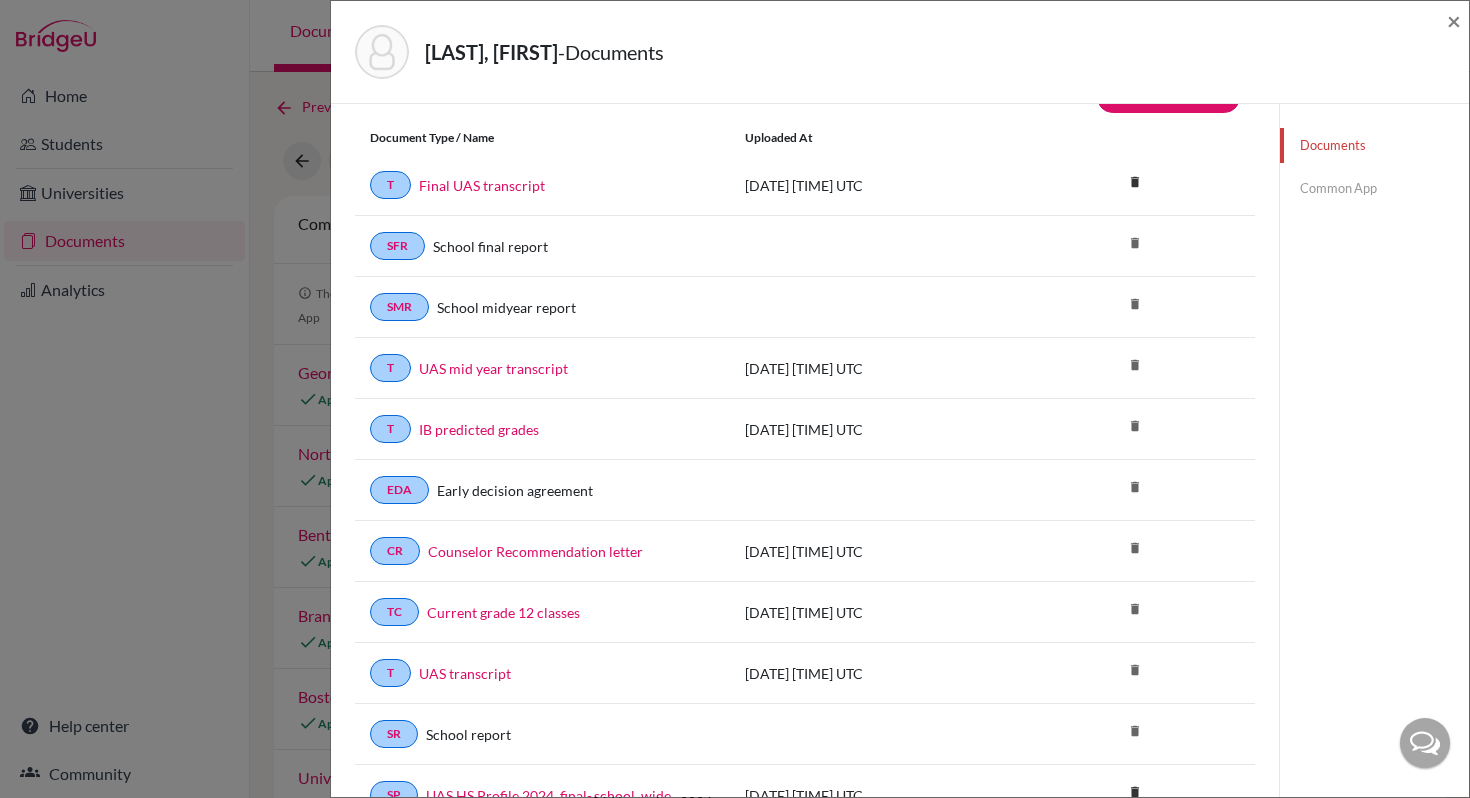 scroll, scrollTop: 48, scrollLeft: 0, axis: vertical 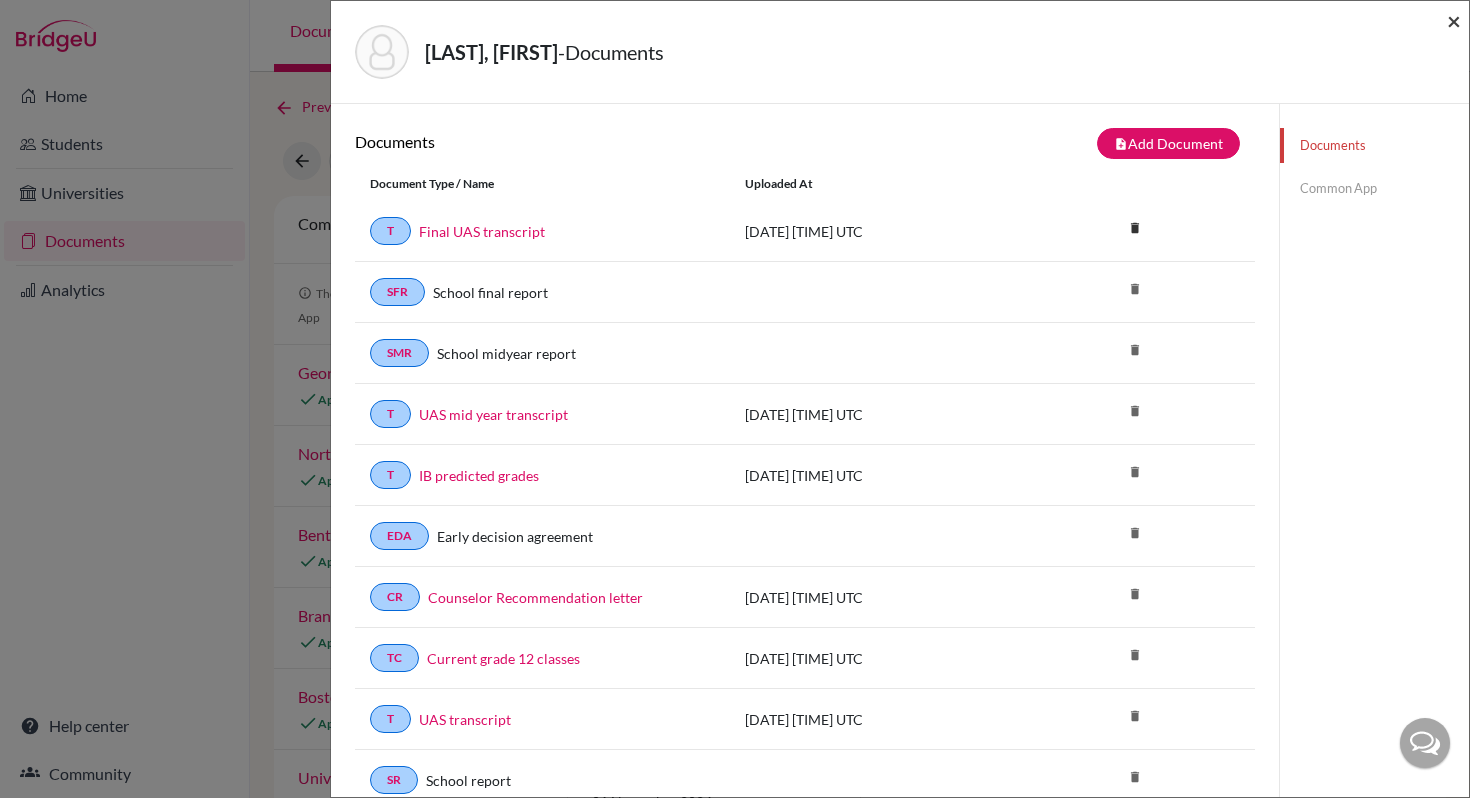 click on "×" at bounding box center (1454, 20) 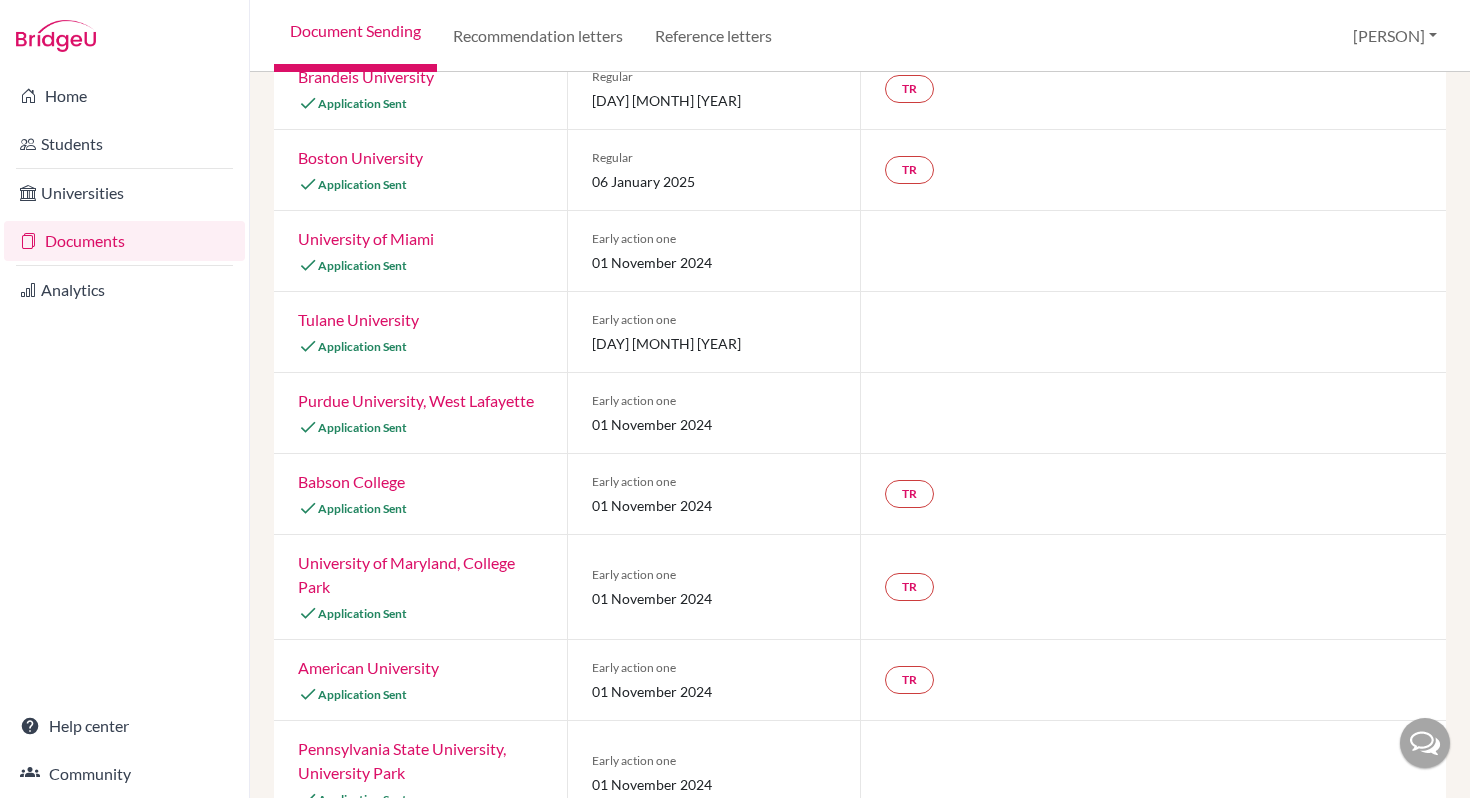 scroll, scrollTop: 0, scrollLeft: 0, axis: both 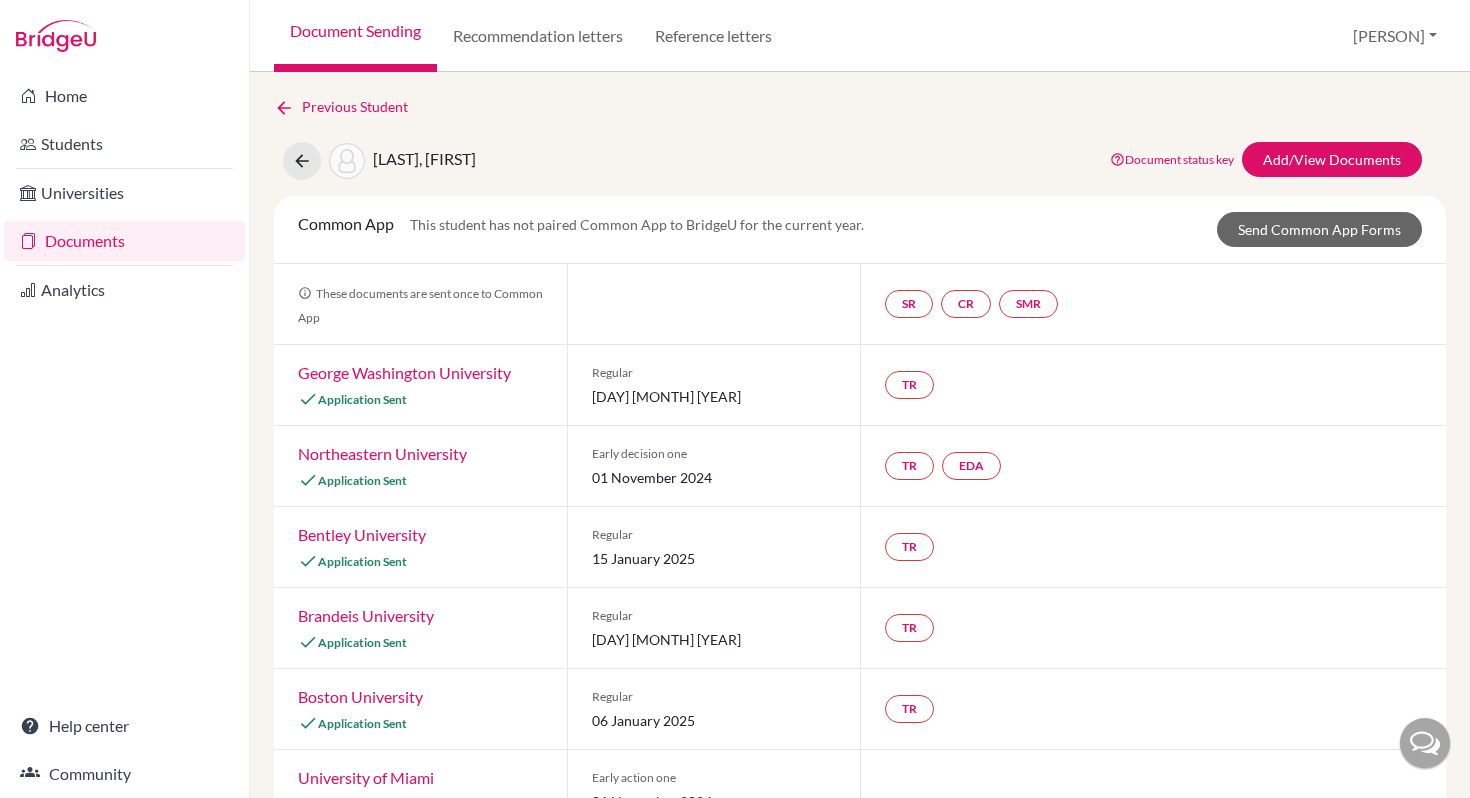 click on "Documents" at bounding box center [124, 241] 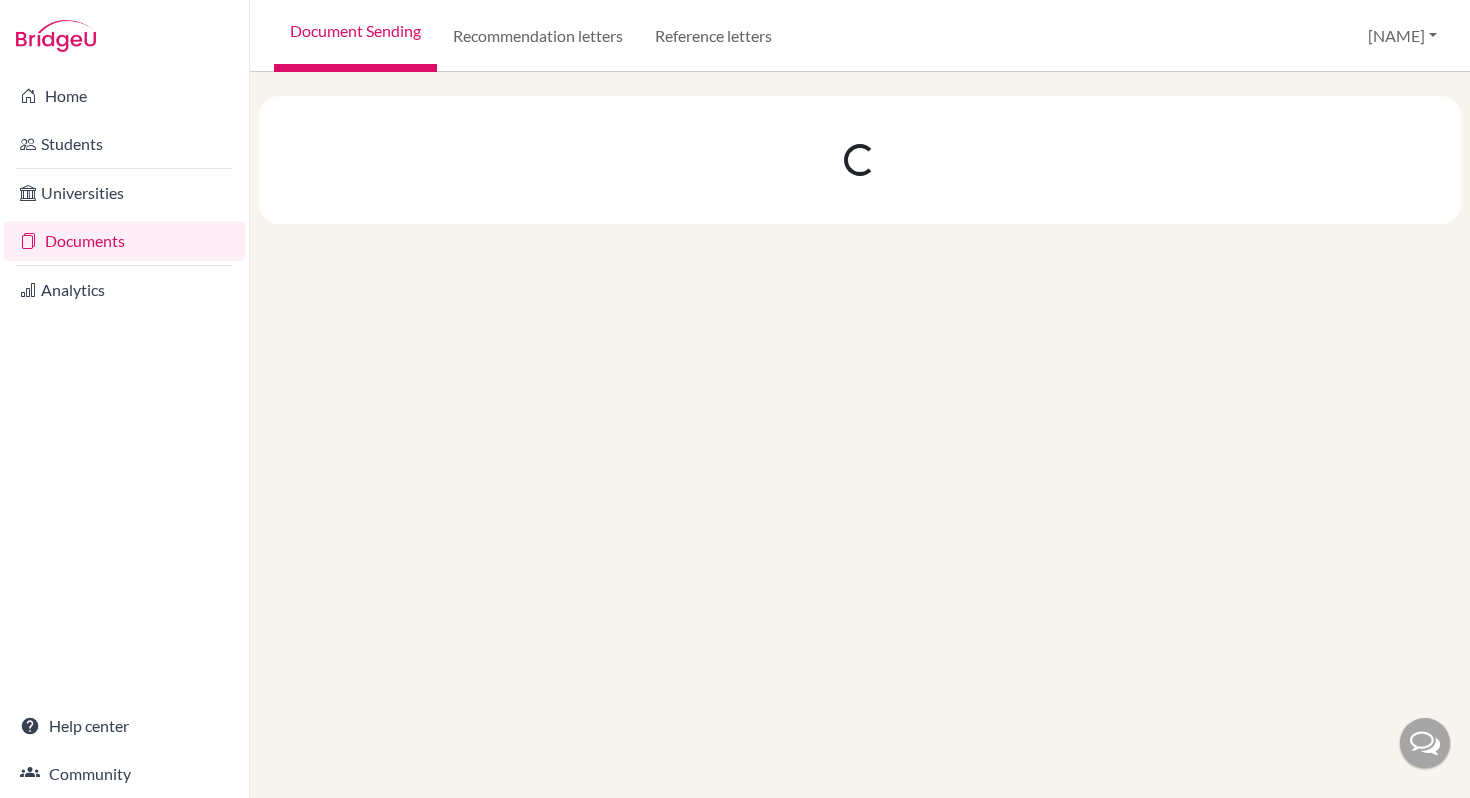 scroll, scrollTop: 0, scrollLeft: 0, axis: both 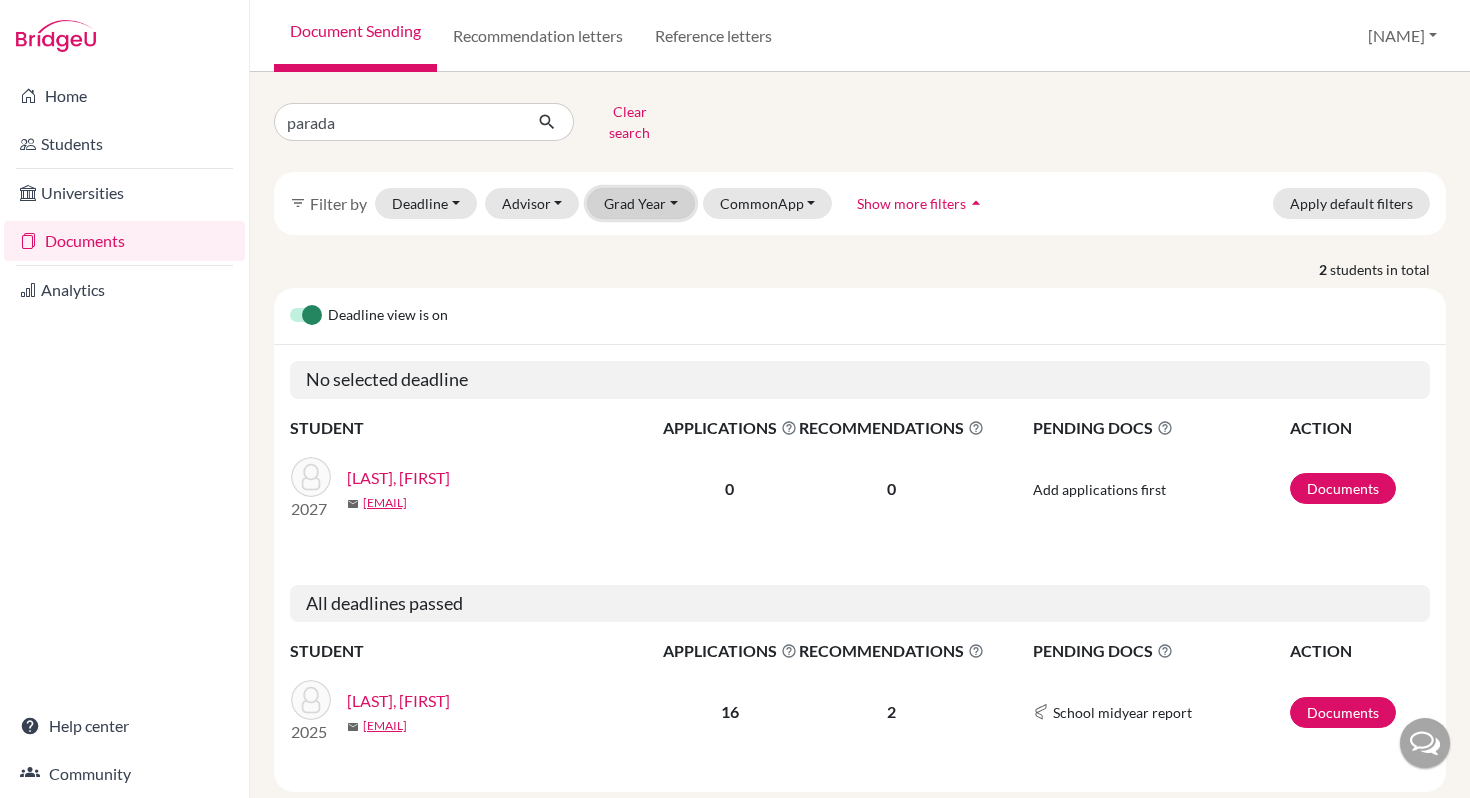 click on "Grad Year" at bounding box center [641, 203] 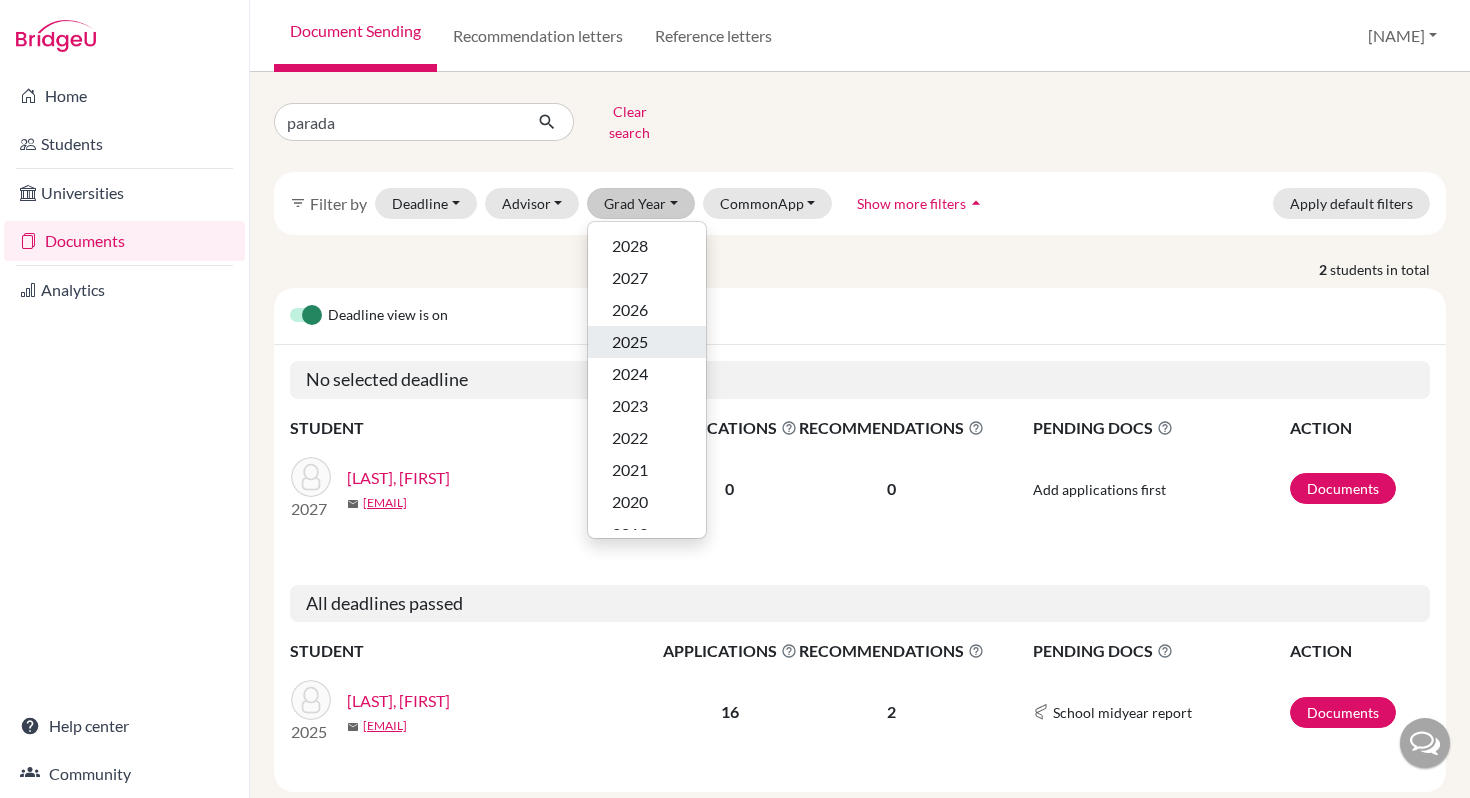 click on "2025" at bounding box center [630, 342] 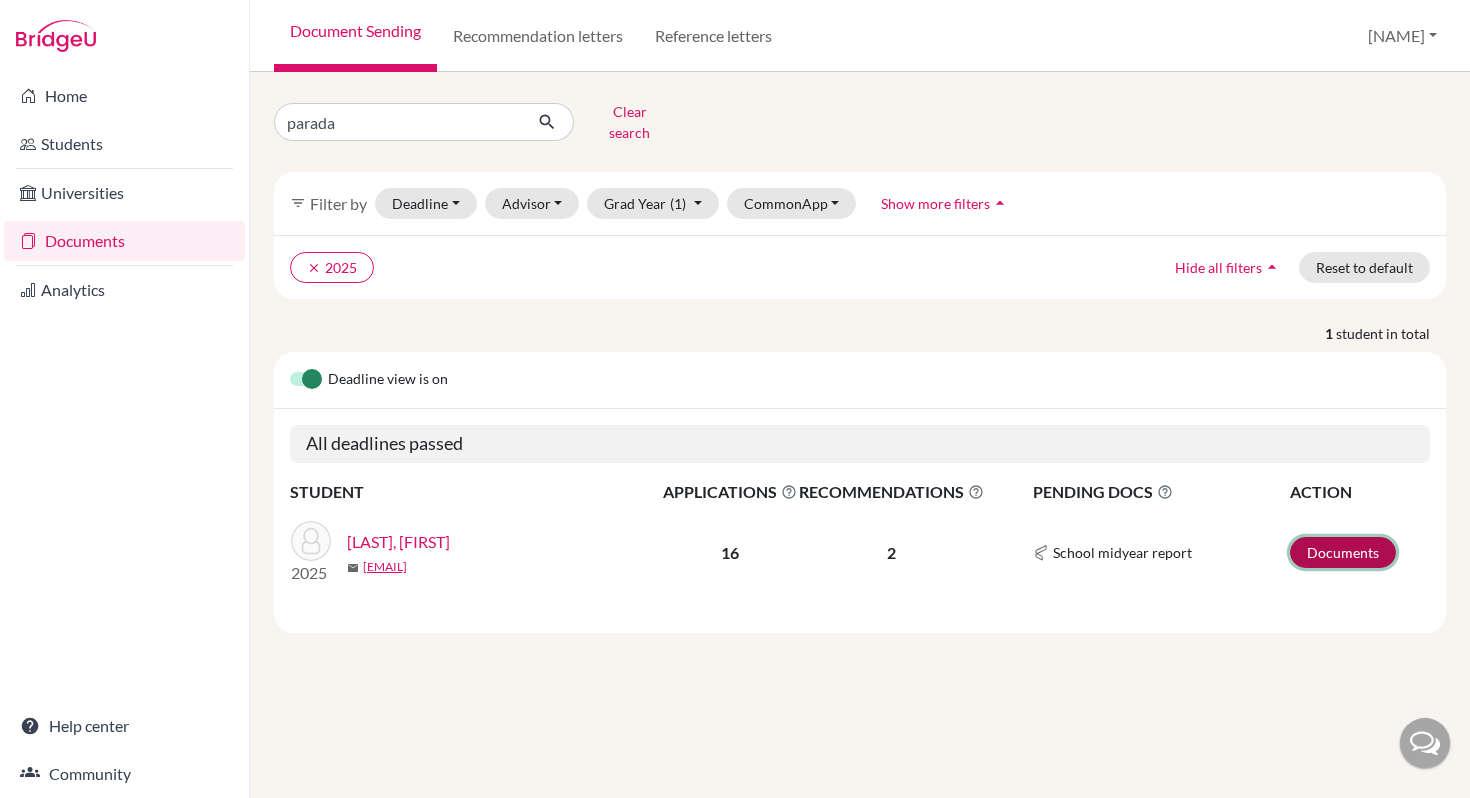 click on "Documents" at bounding box center [1343, 552] 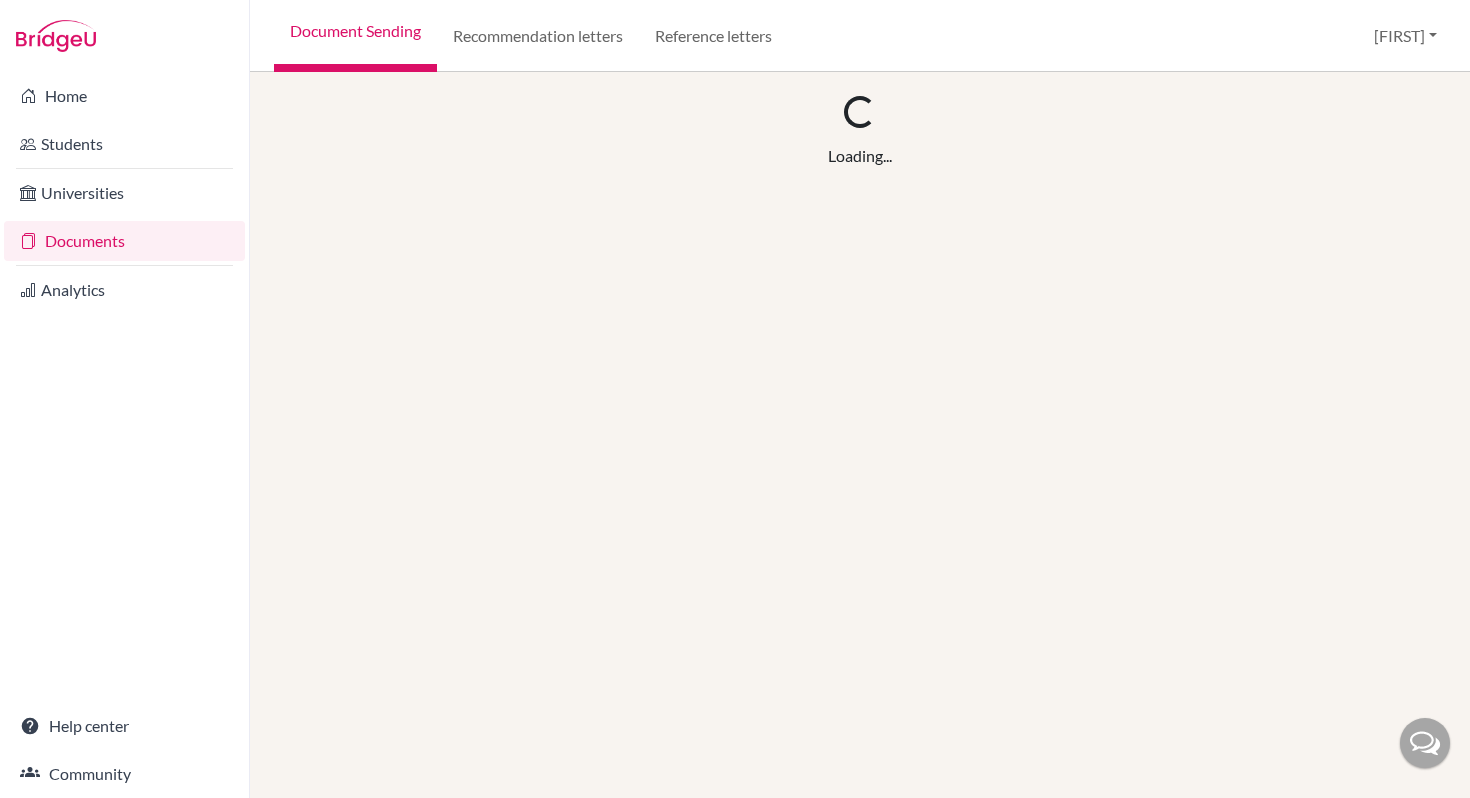 scroll, scrollTop: 0, scrollLeft: 0, axis: both 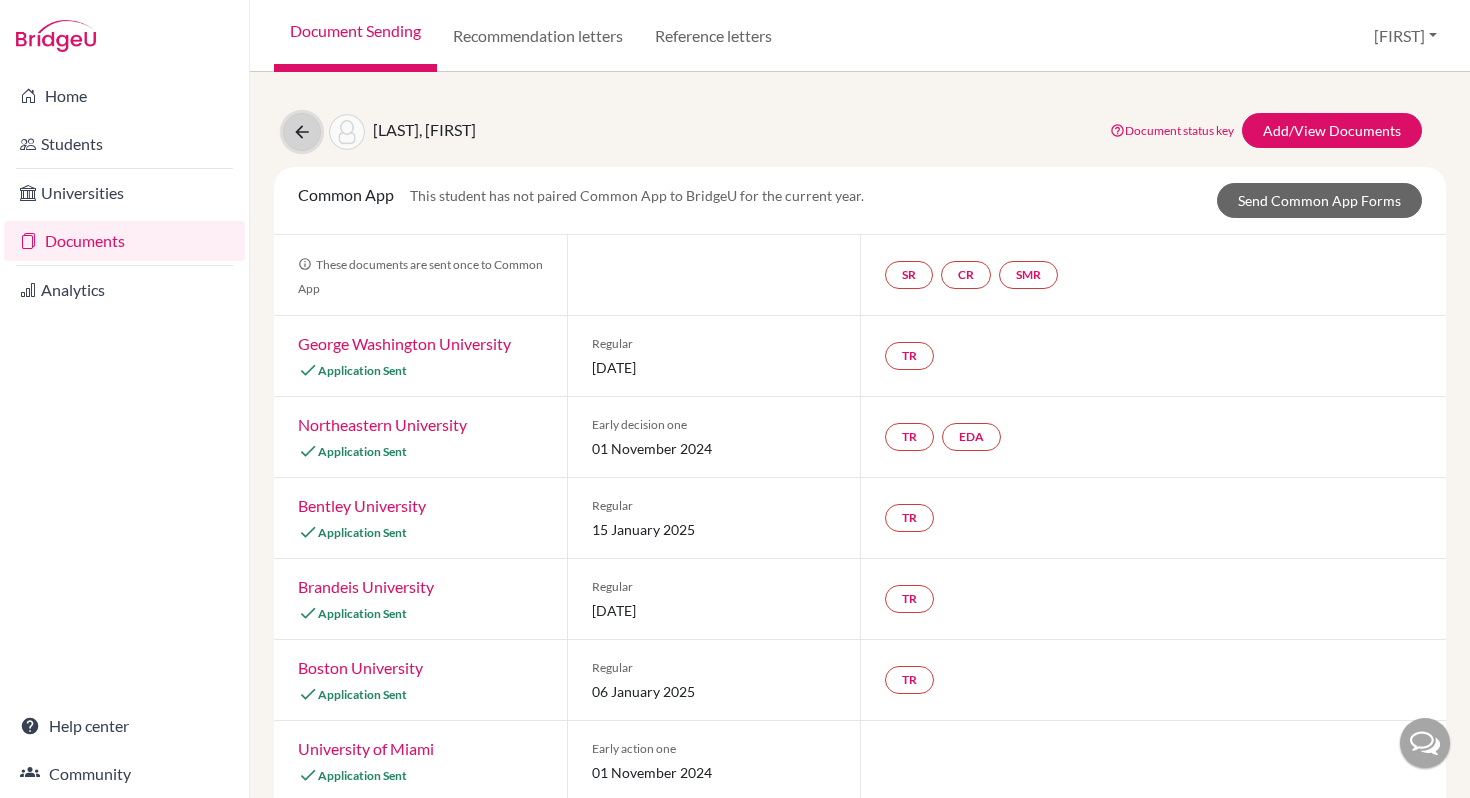 click at bounding box center [302, 132] 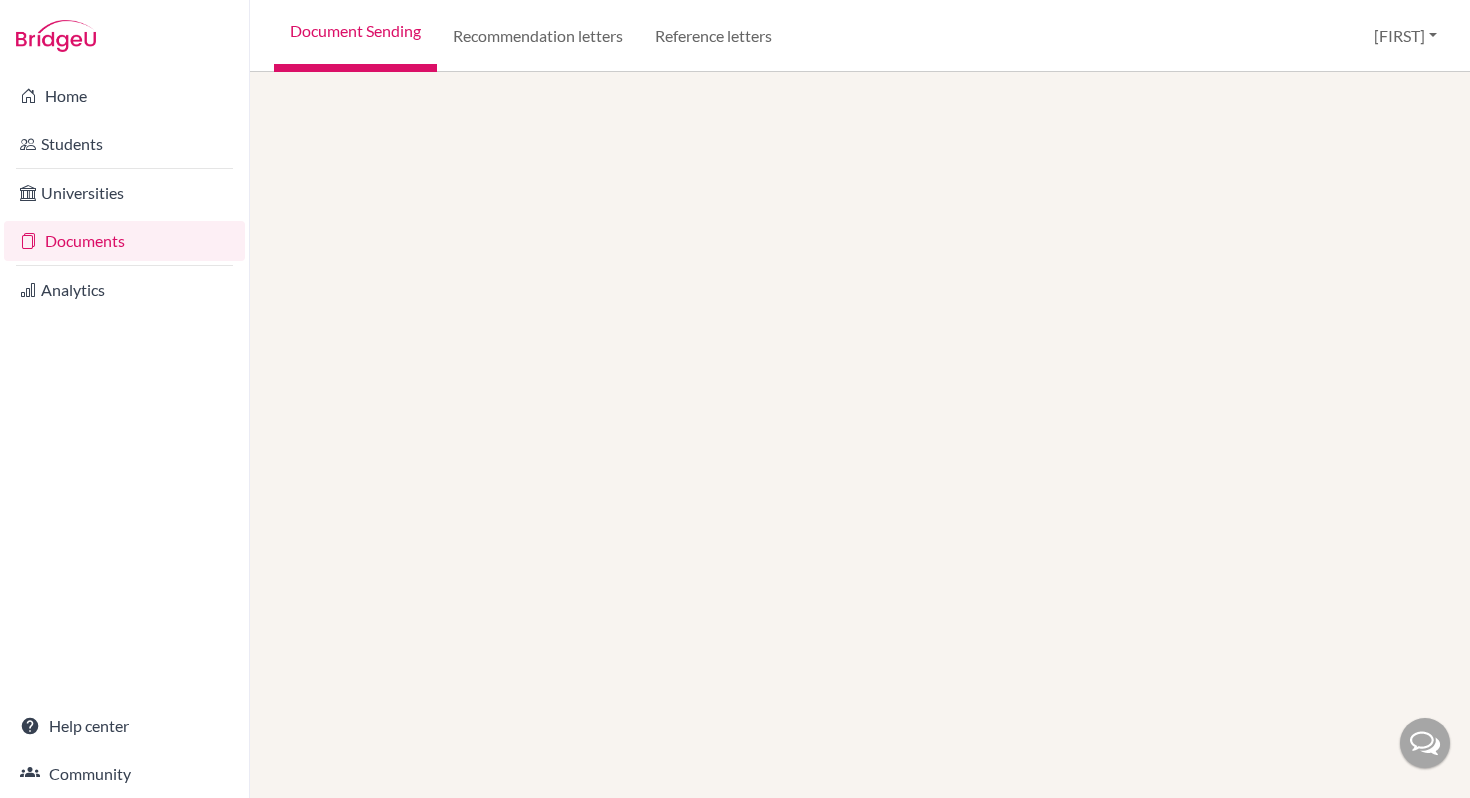 scroll, scrollTop: 0, scrollLeft: 0, axis: both 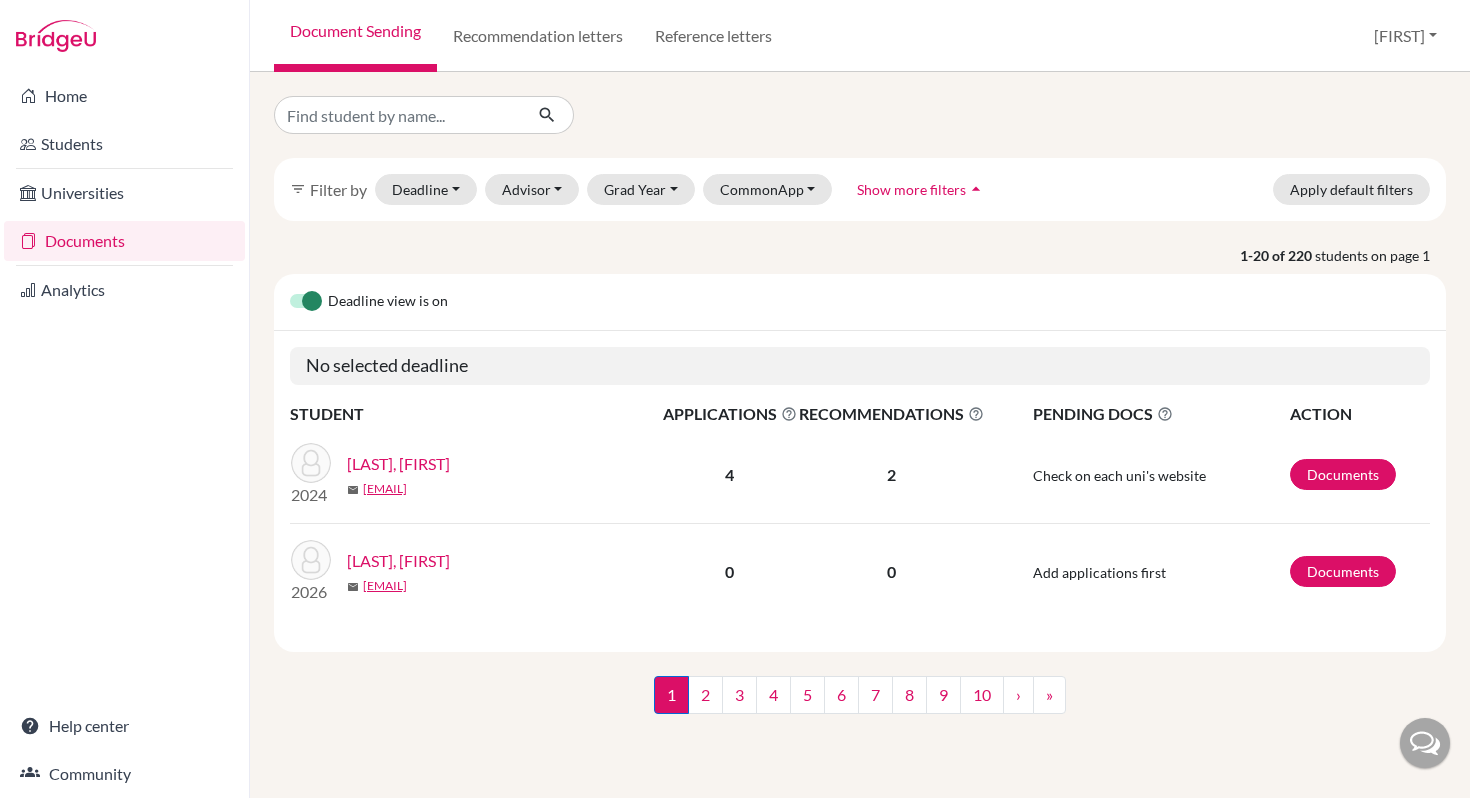 click at bounding box center (290, 290) 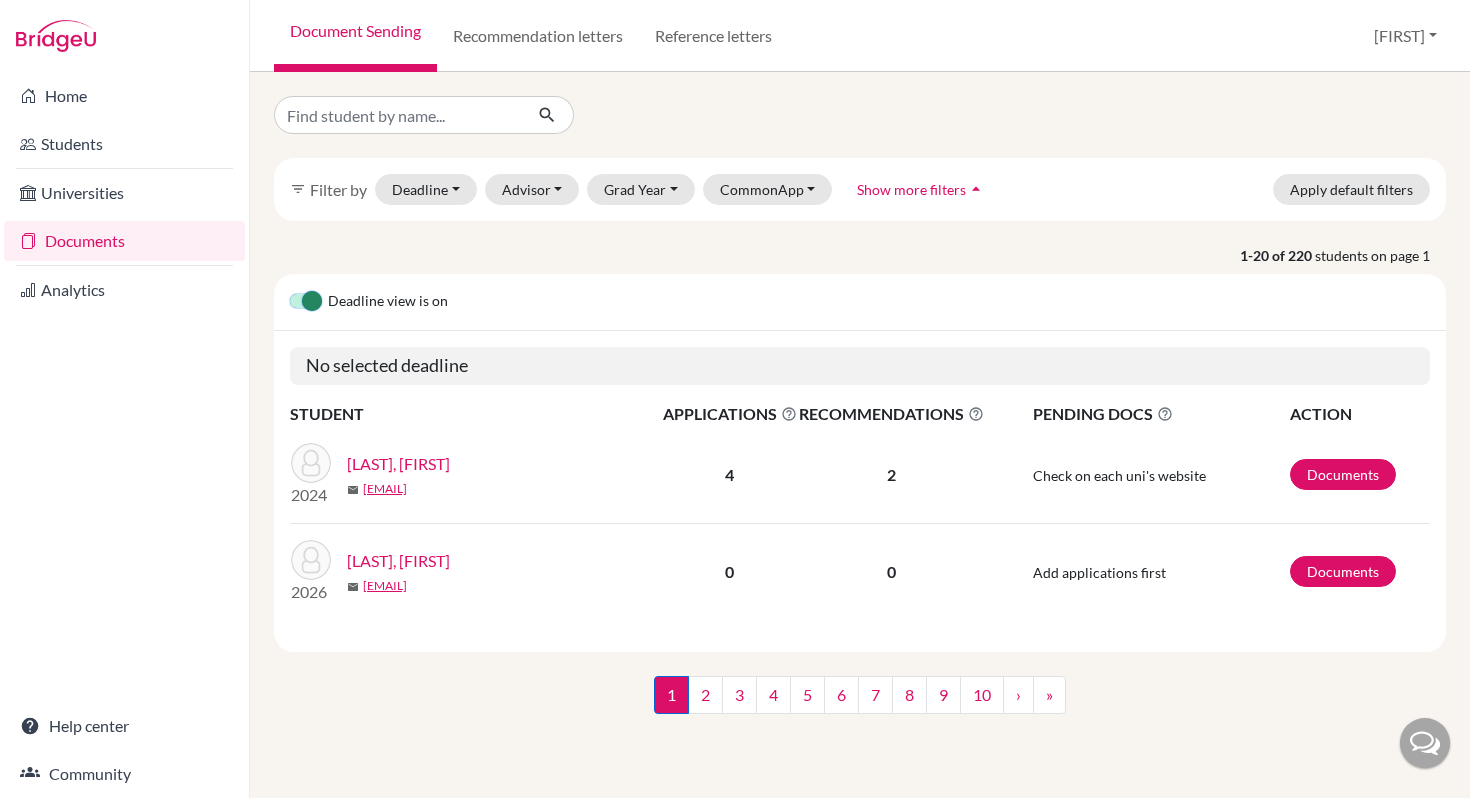 click at bounding box center [298, 300] 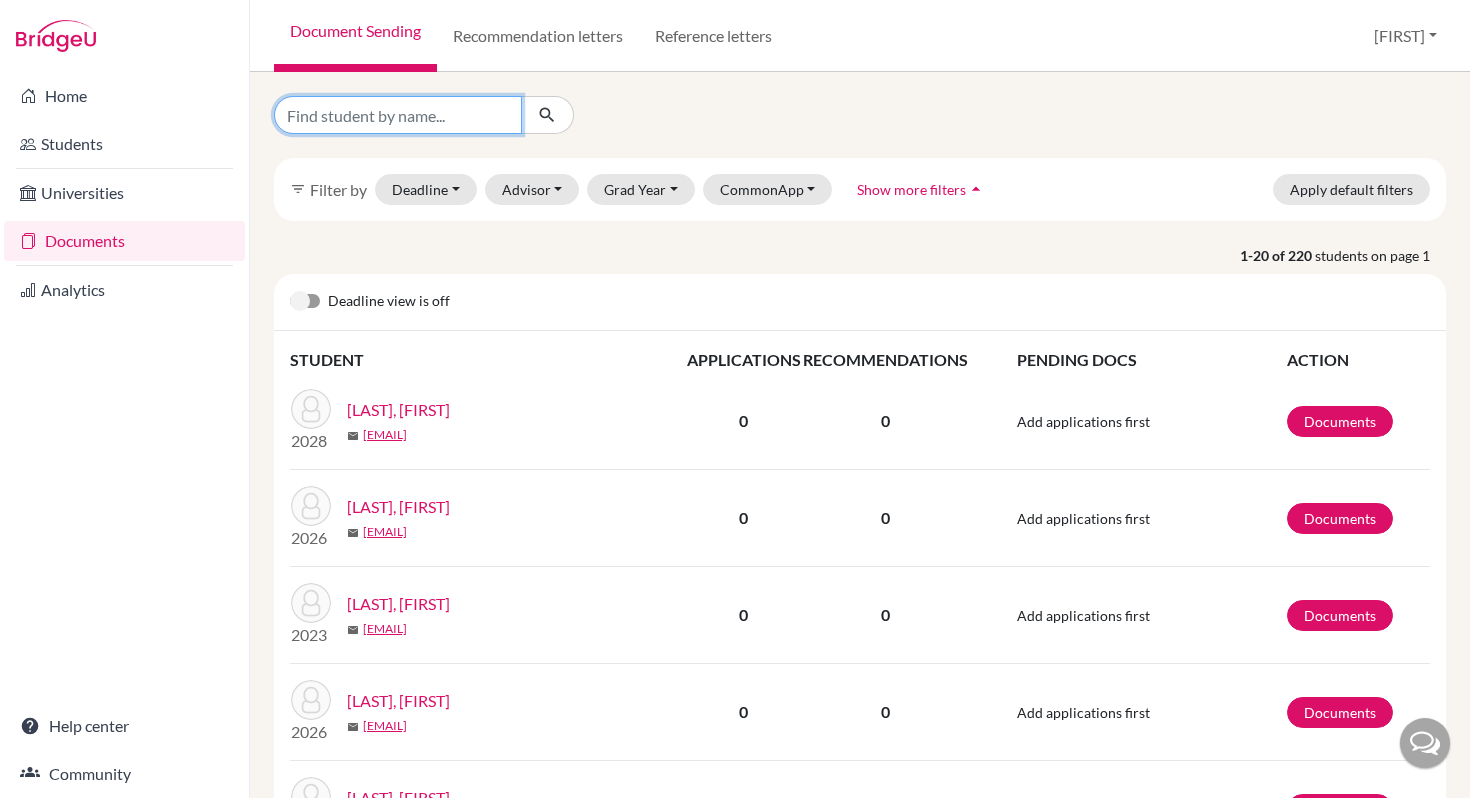 click at bounding box center [398, 115] 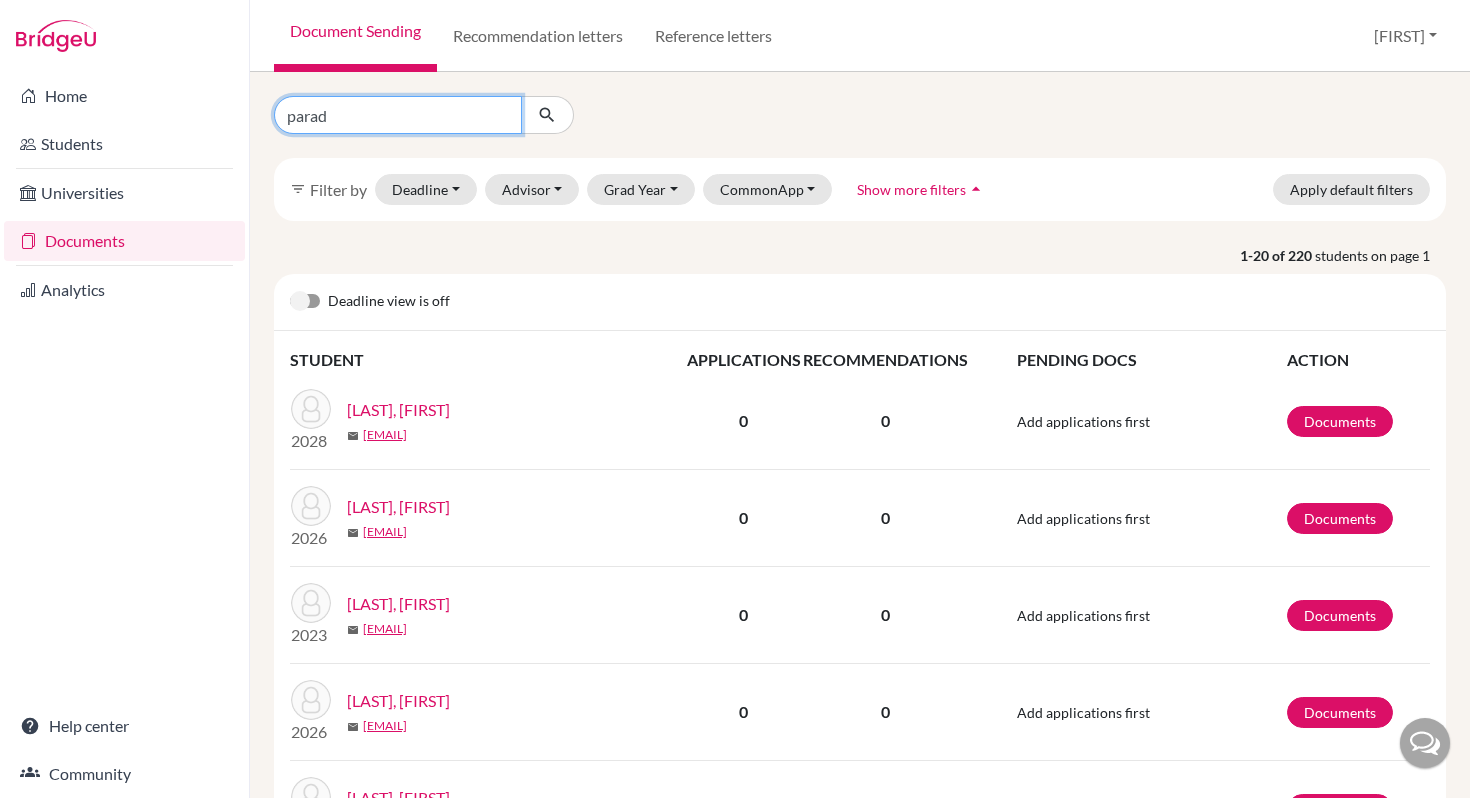 type on "parada" 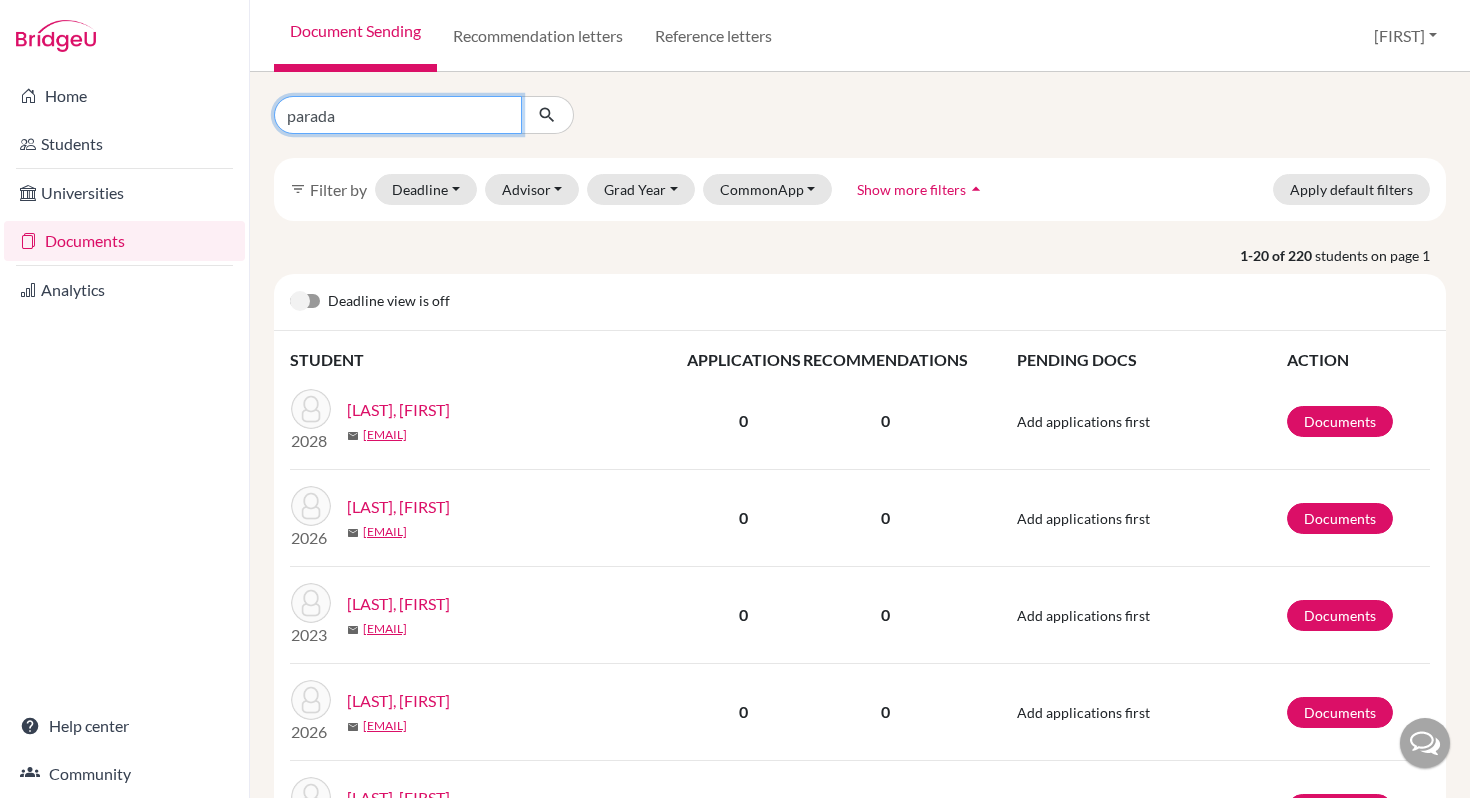 click at bounding box center [547, 115] 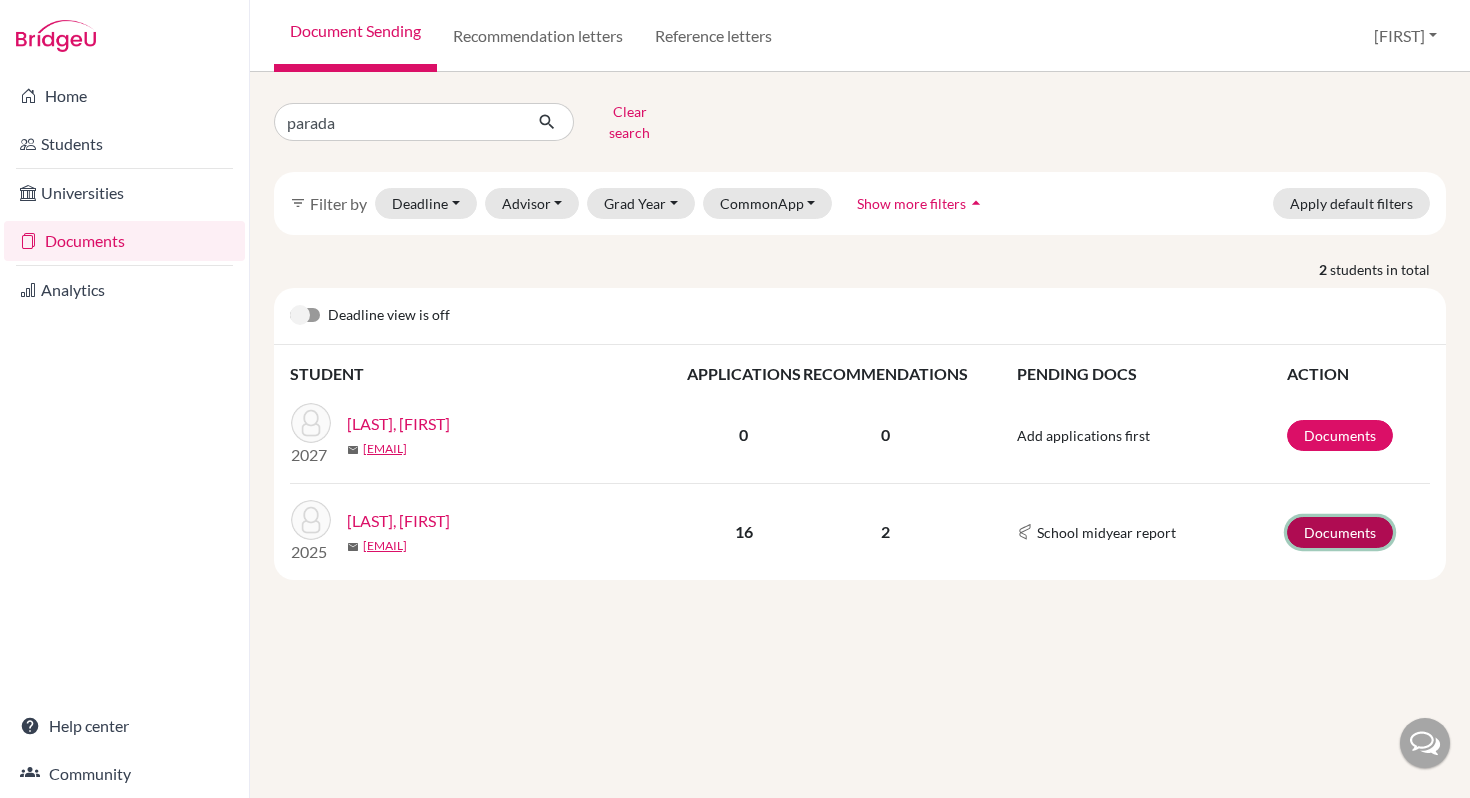 click on "Documents" at bounding box center [1340, 532] 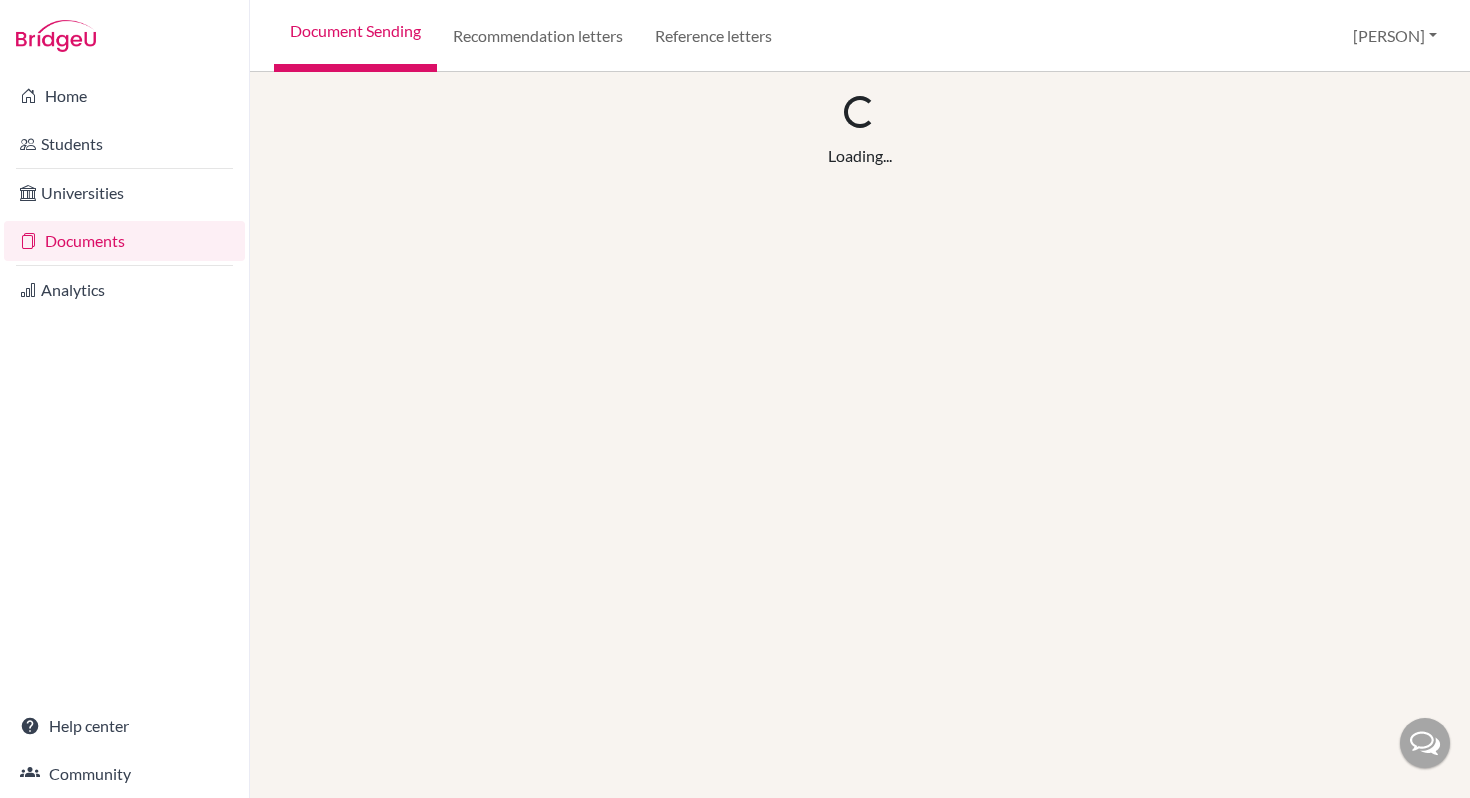 scroll, scrollTop: 0, scrollLeft: 0, axis: both 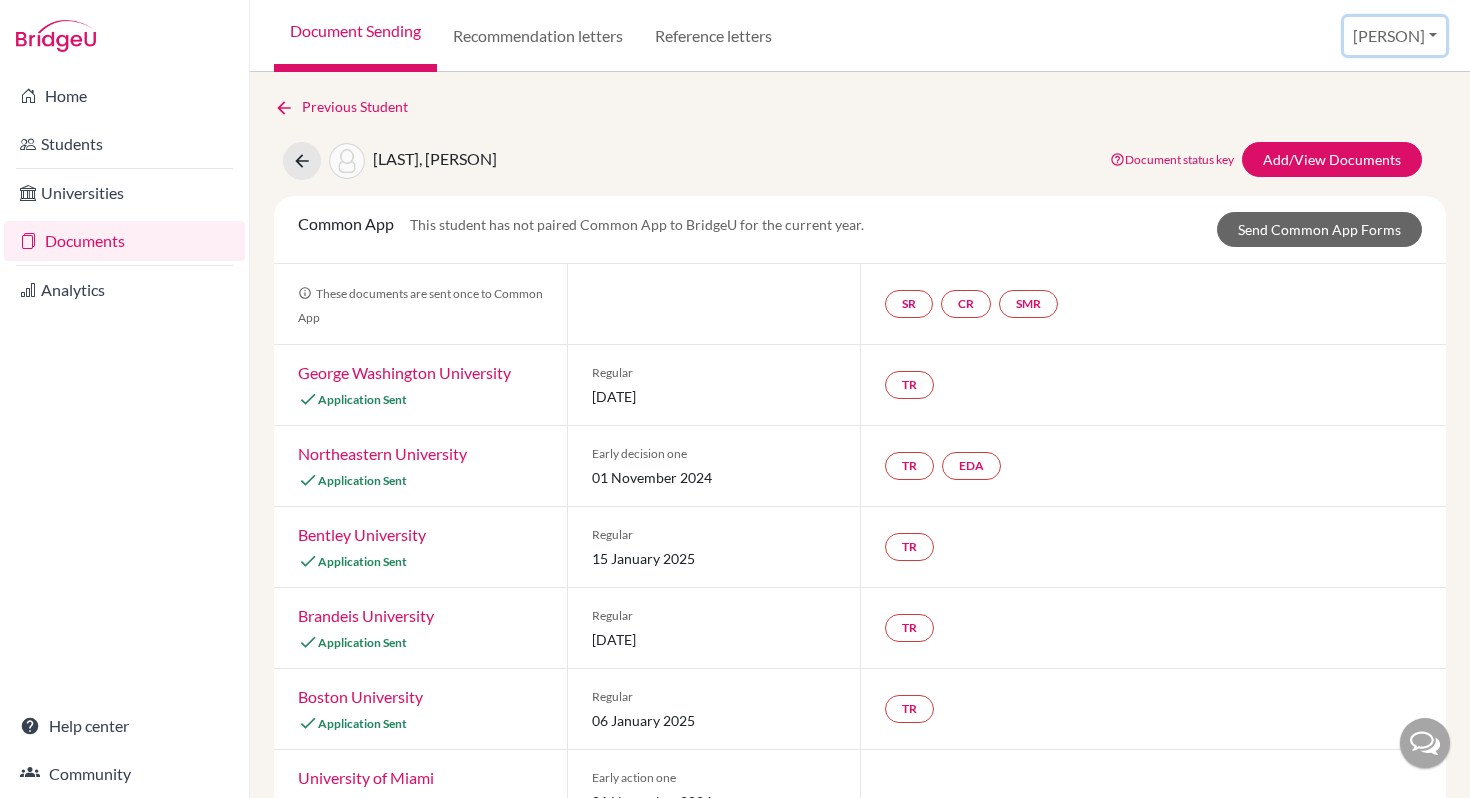 click on "[PERSON]" at bounding box center [1395, 36] 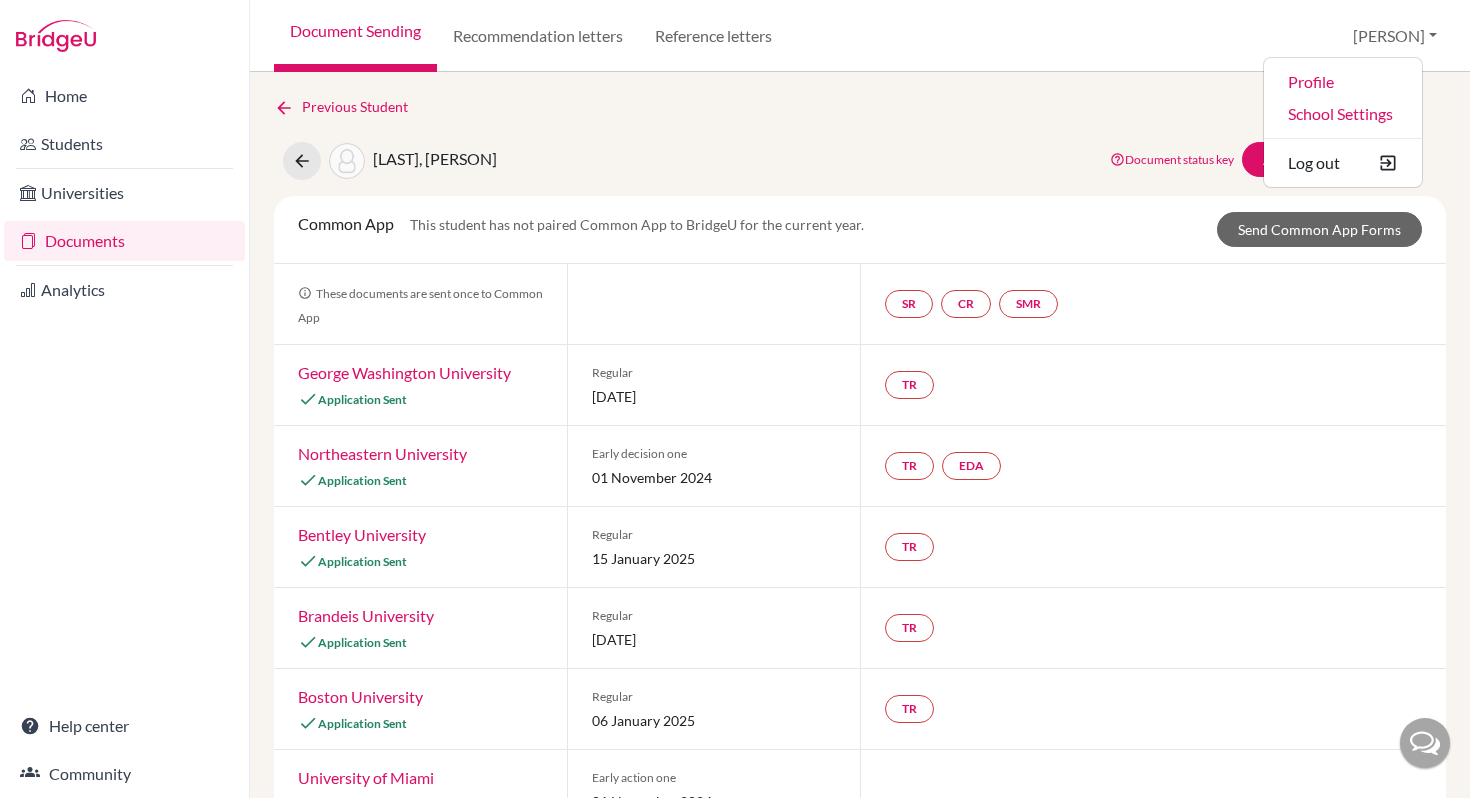 click on "Document Sending
Recommendation letters
Reference letters
[PERSON]
Profile
School Settings
Log out" at bounding box center [860, 36] 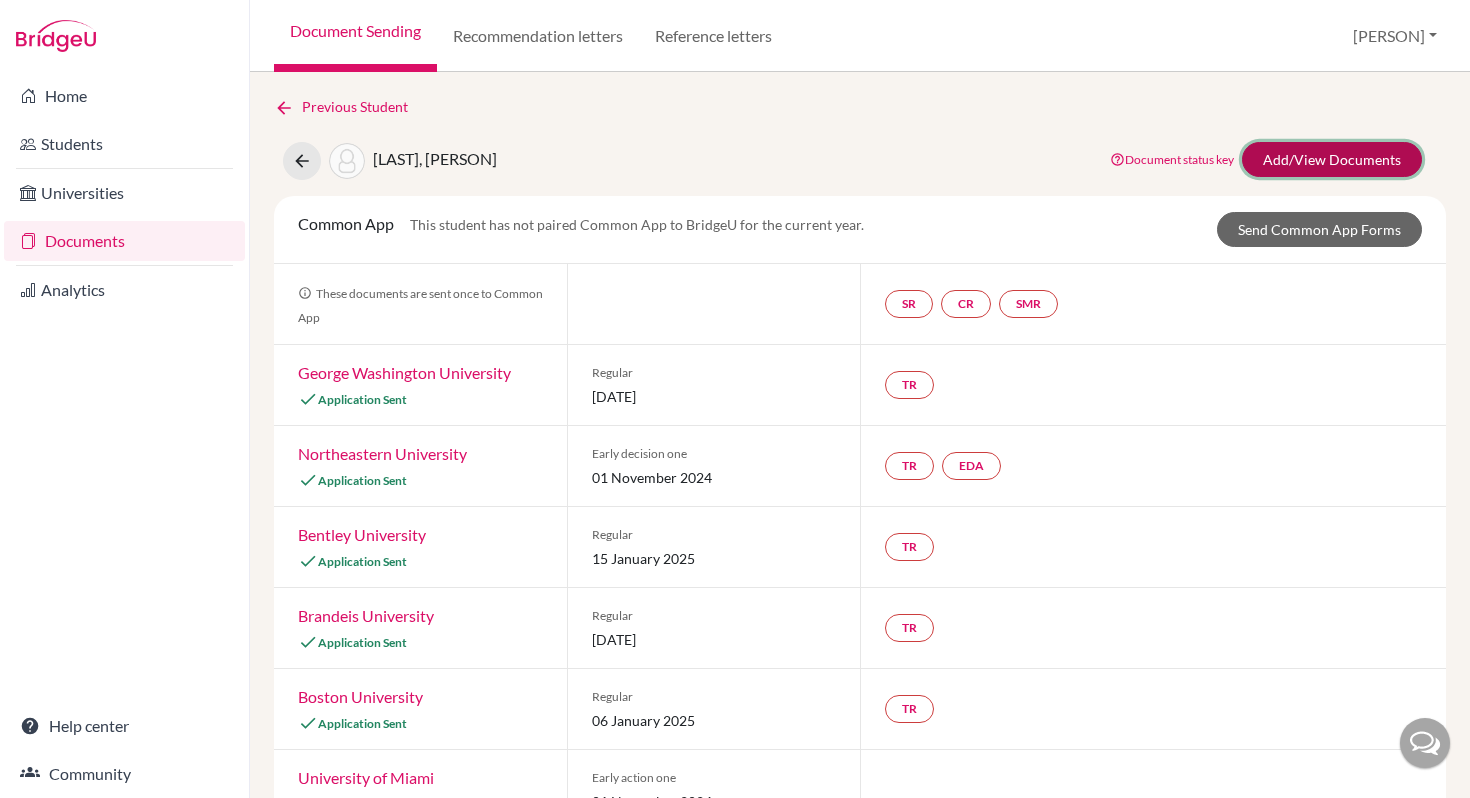 click on "Add/View Documents" at bounding box center [1332, 159] 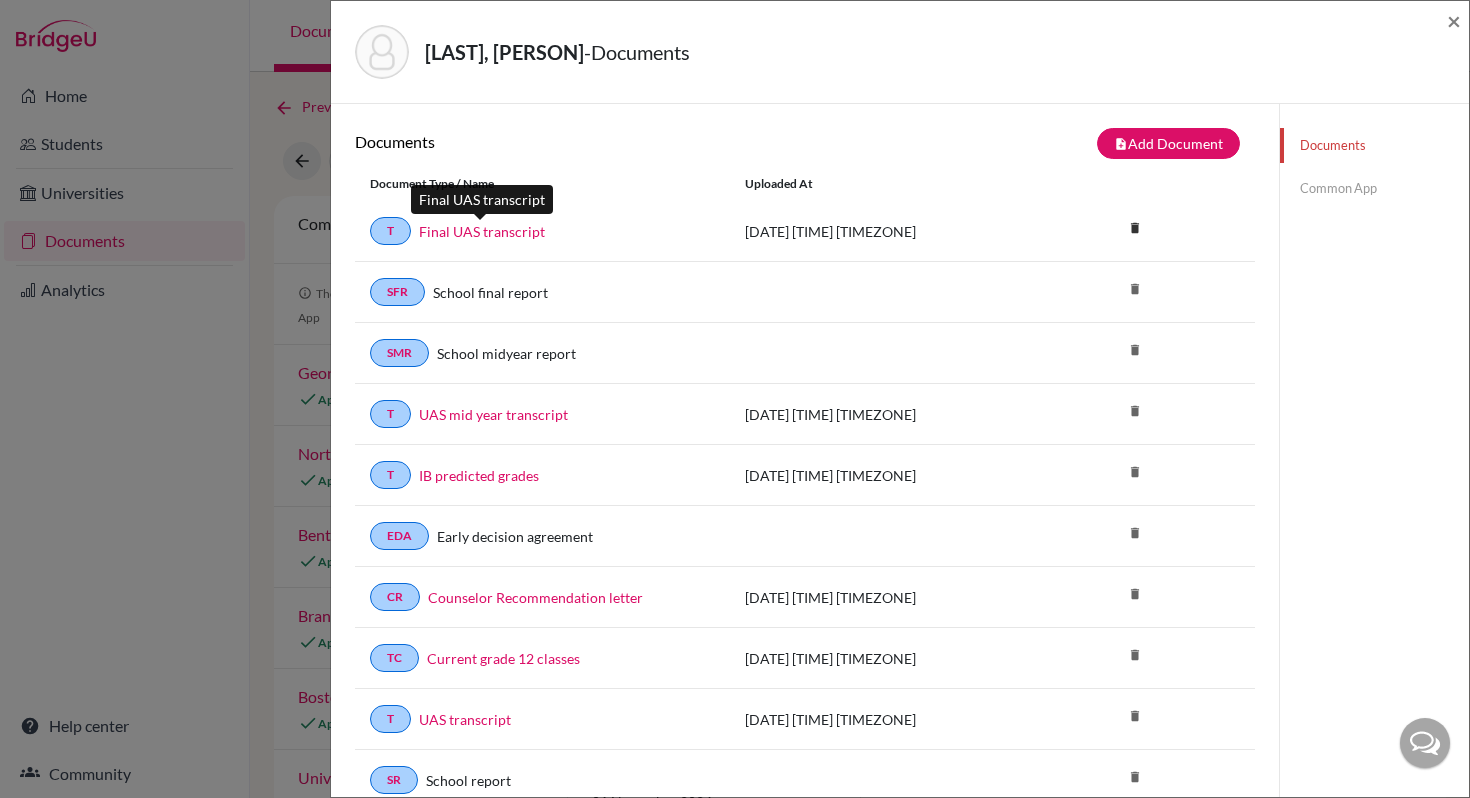 click on "Final UAS transcript" at bounding box center (482, 231) 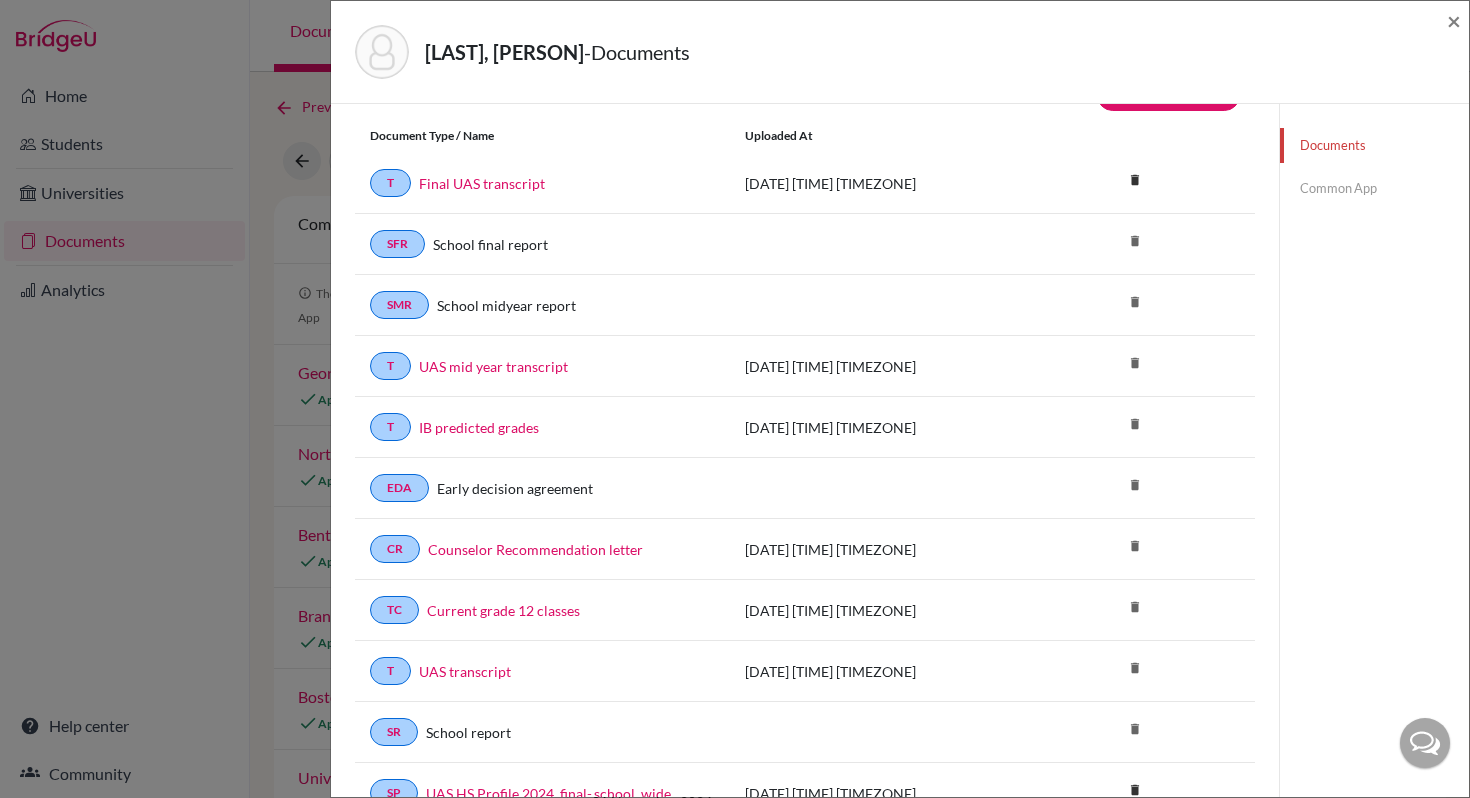 scroll, scrollTop: 0, scrollLeft: 0, axis: both 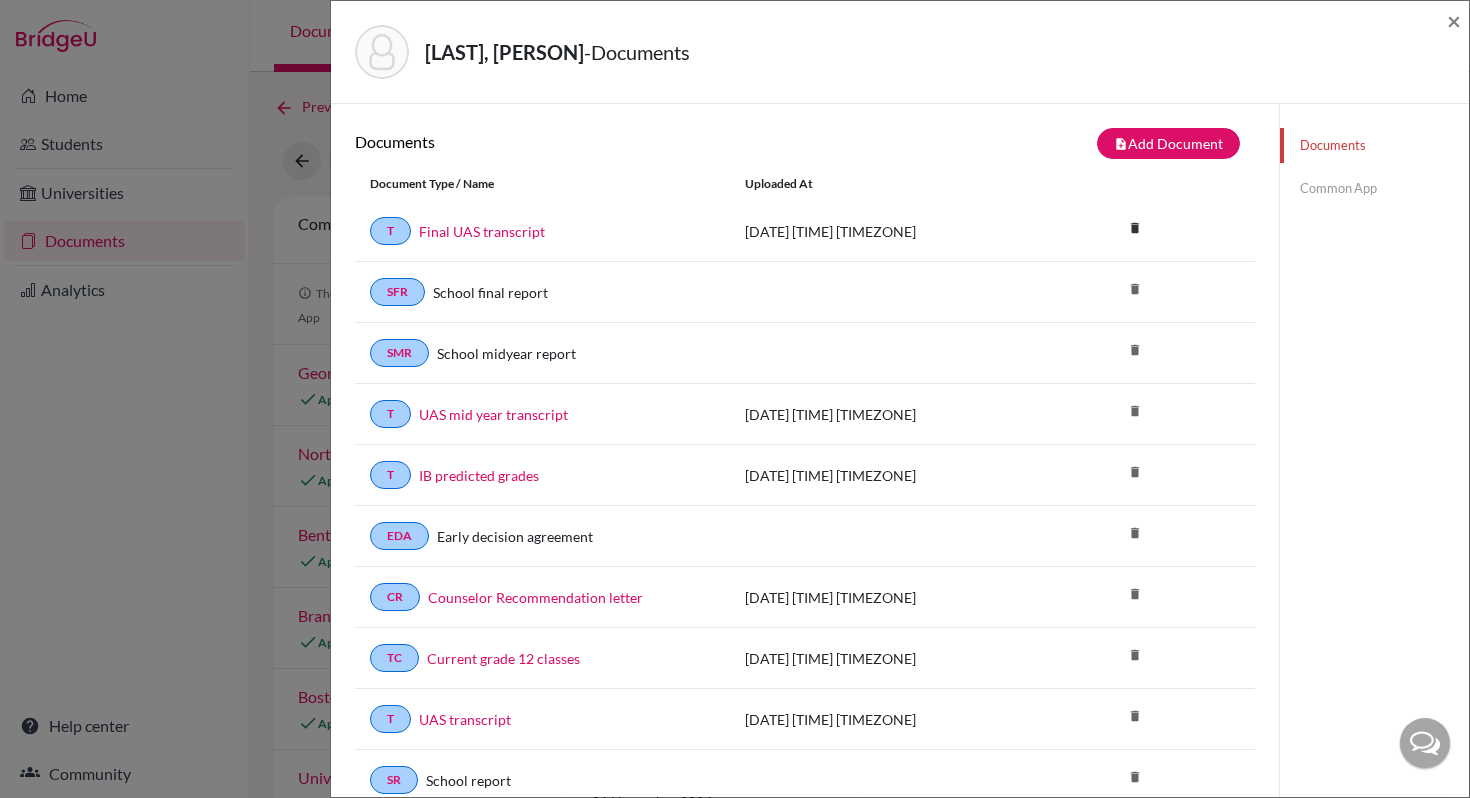 click on "Common App" 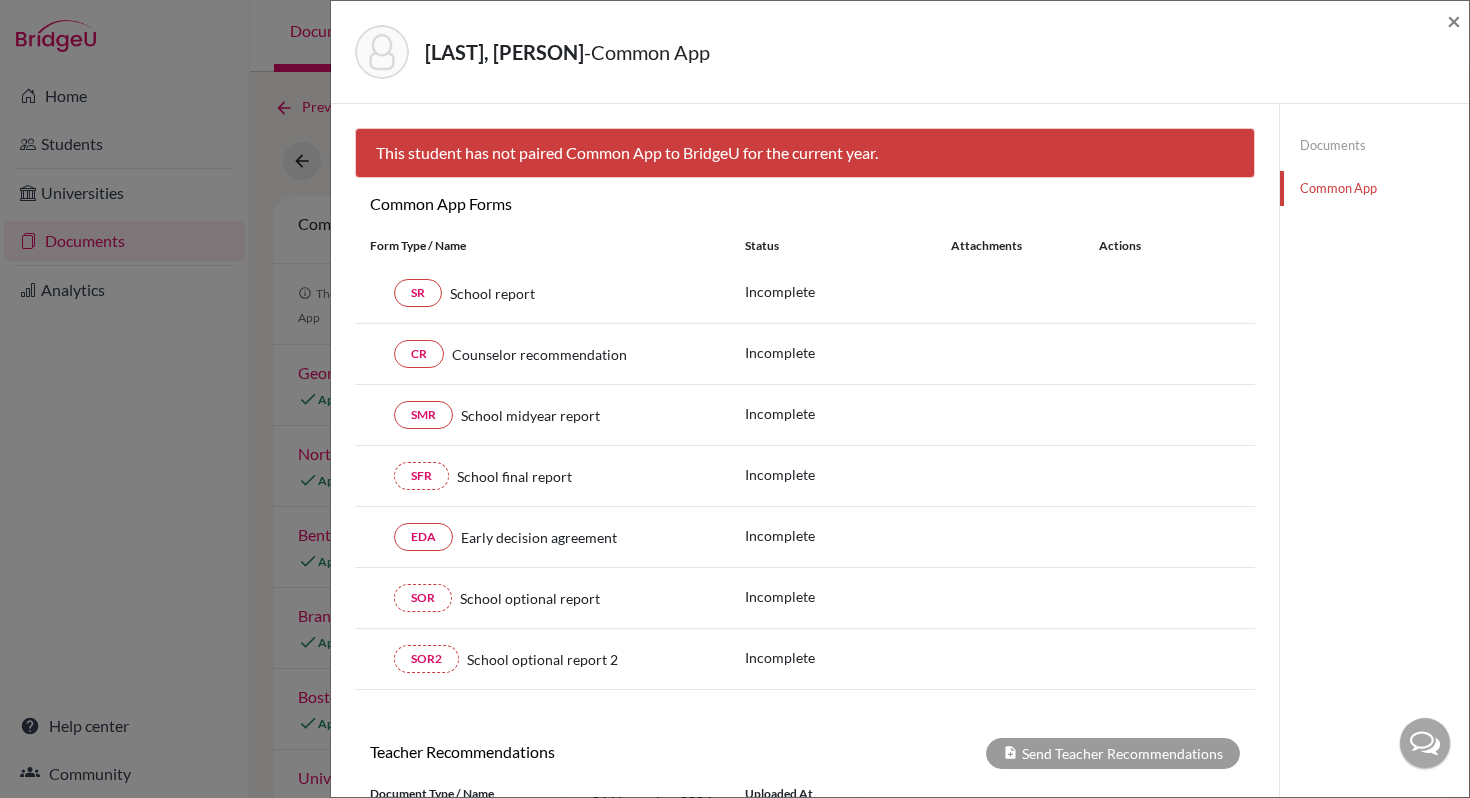 scroll, scrollTop: 48, scrollLeft: 0, axis: vertical 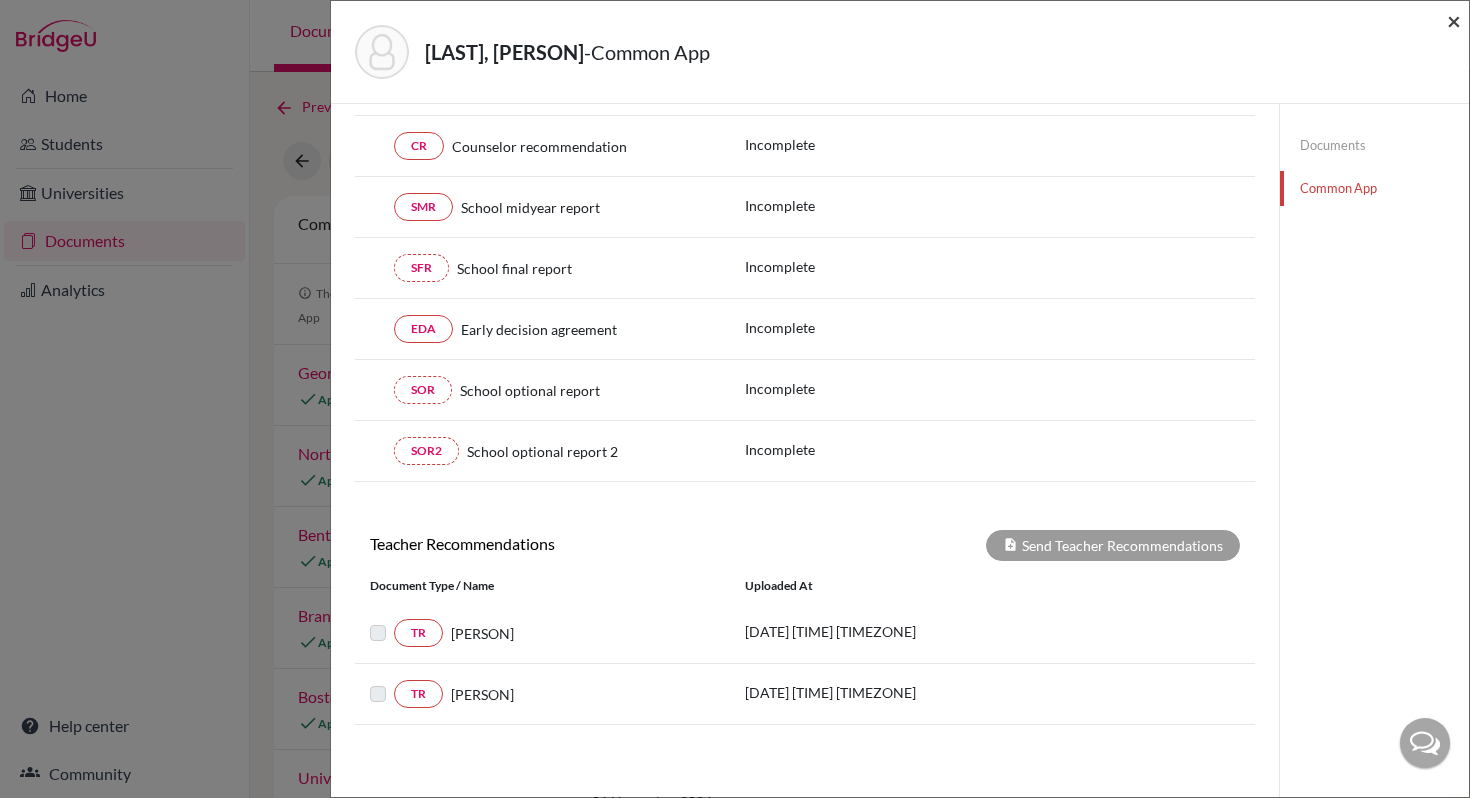 click on "×" at bounding box center [1454, 20] 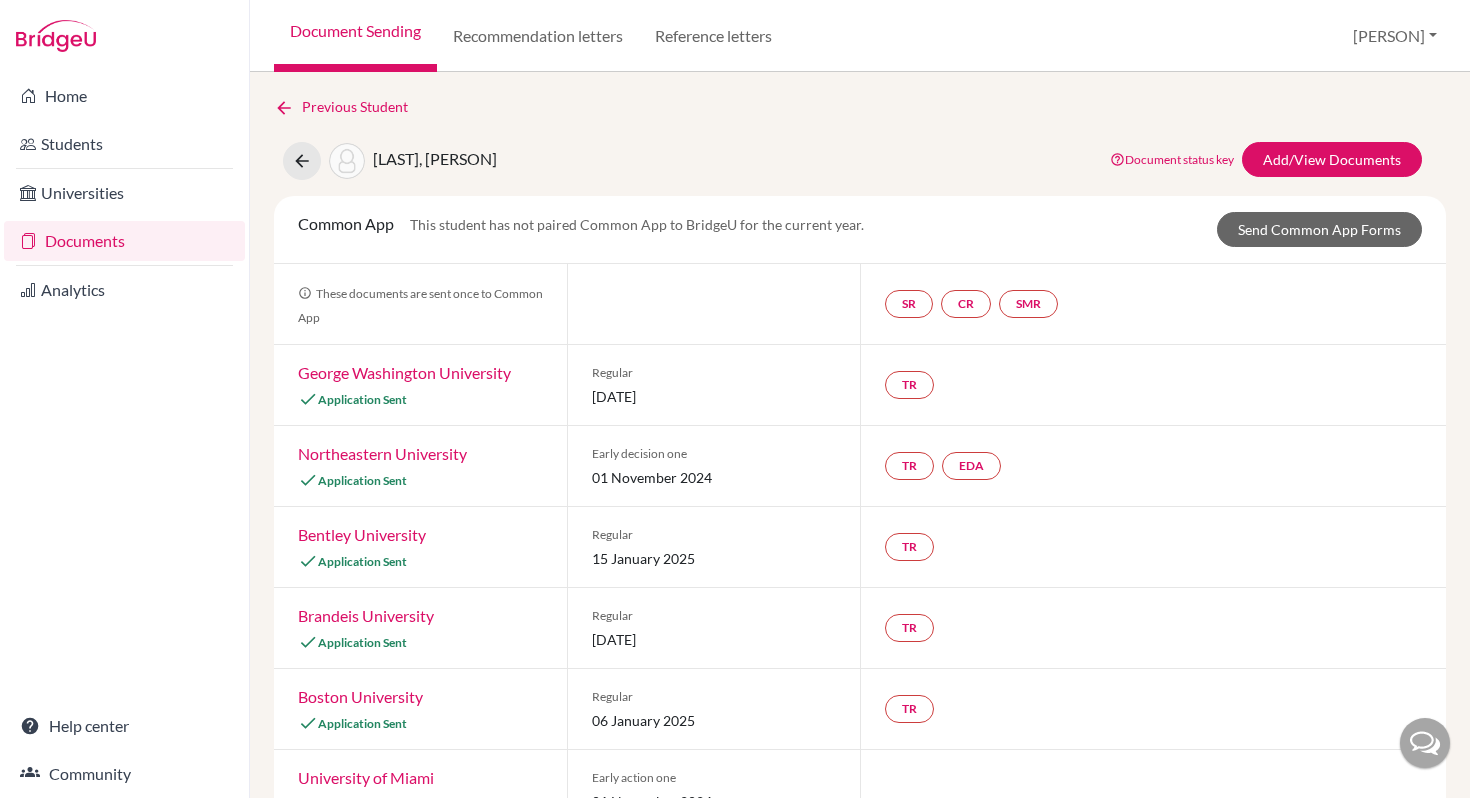 click at bounding box center [305, 293] 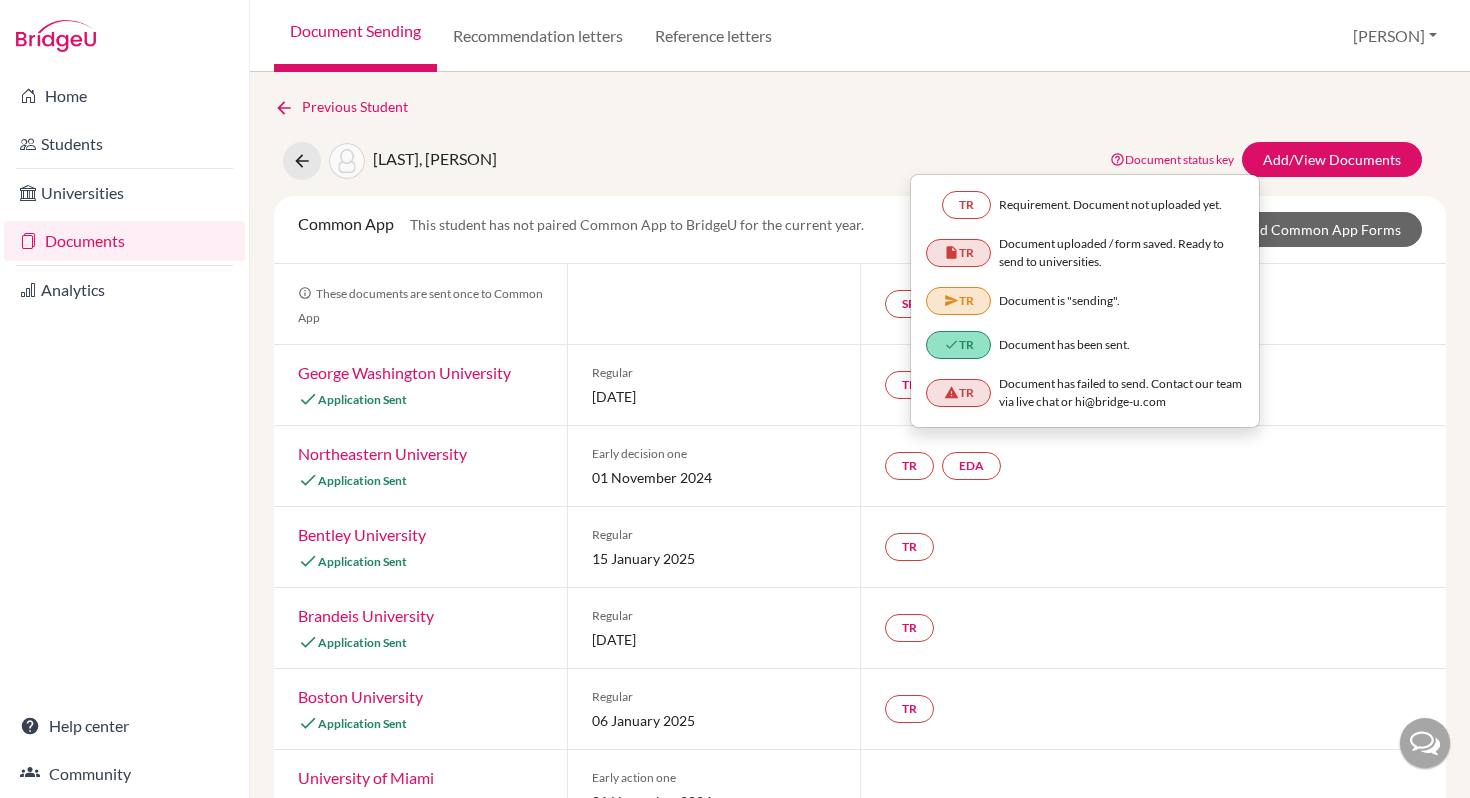 click on "Previous Student [LAST], [PERSON] Document status key TR Requirement. Document not uploaded yet. TR Document uploaded / form saved. Ready to send to universities. TR Document is "sending". TR Document has been sent. TR Document has failed to send. Contact our team via live chat or hi@[EMAIL] Add/View Documents Common App This student has not paired Common App to BridgeU for the current year. Send Common App Forms These documents are sent once to Common App SR CR SMR George Washington University Application Sent Regular [DATE] TR Northeastern University Application Sent Early decision one [DATE] TR EDA Bentley University Application Sent Regular [DATE] TR Brandeis University Application Sent Regular [DATE] TR Boston University Application Sent Regular [DATE] TR University of Miami Application Sent Early action one [DATE] Tulane University Application Sent Early action one [DATE] Purdue University, West Lafayette Application Sent" at bounding box center (860, 892) 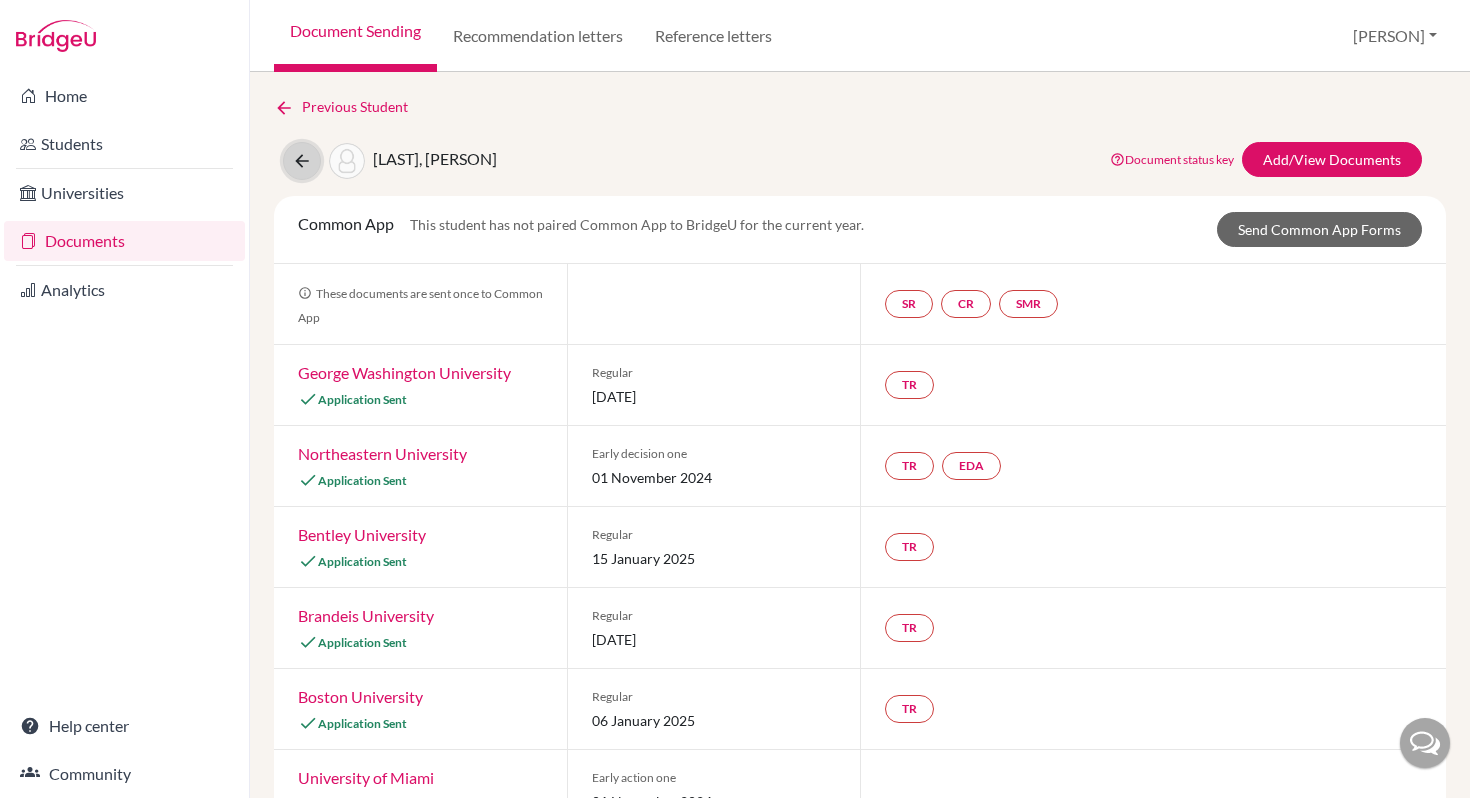 click at bounding box center [302, 161] 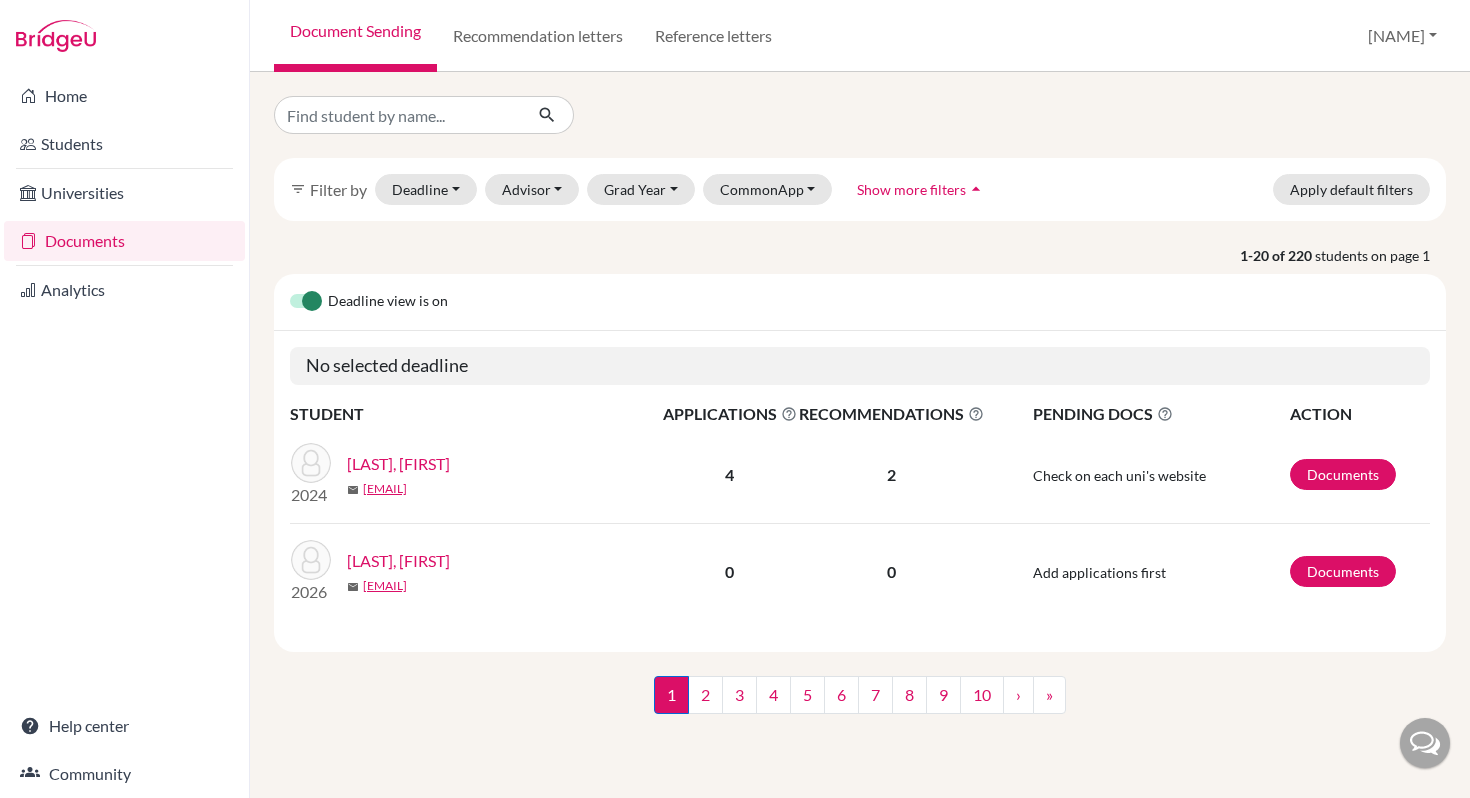 scroll, scrollTop: 0, scrollLeft: 0, axis: both 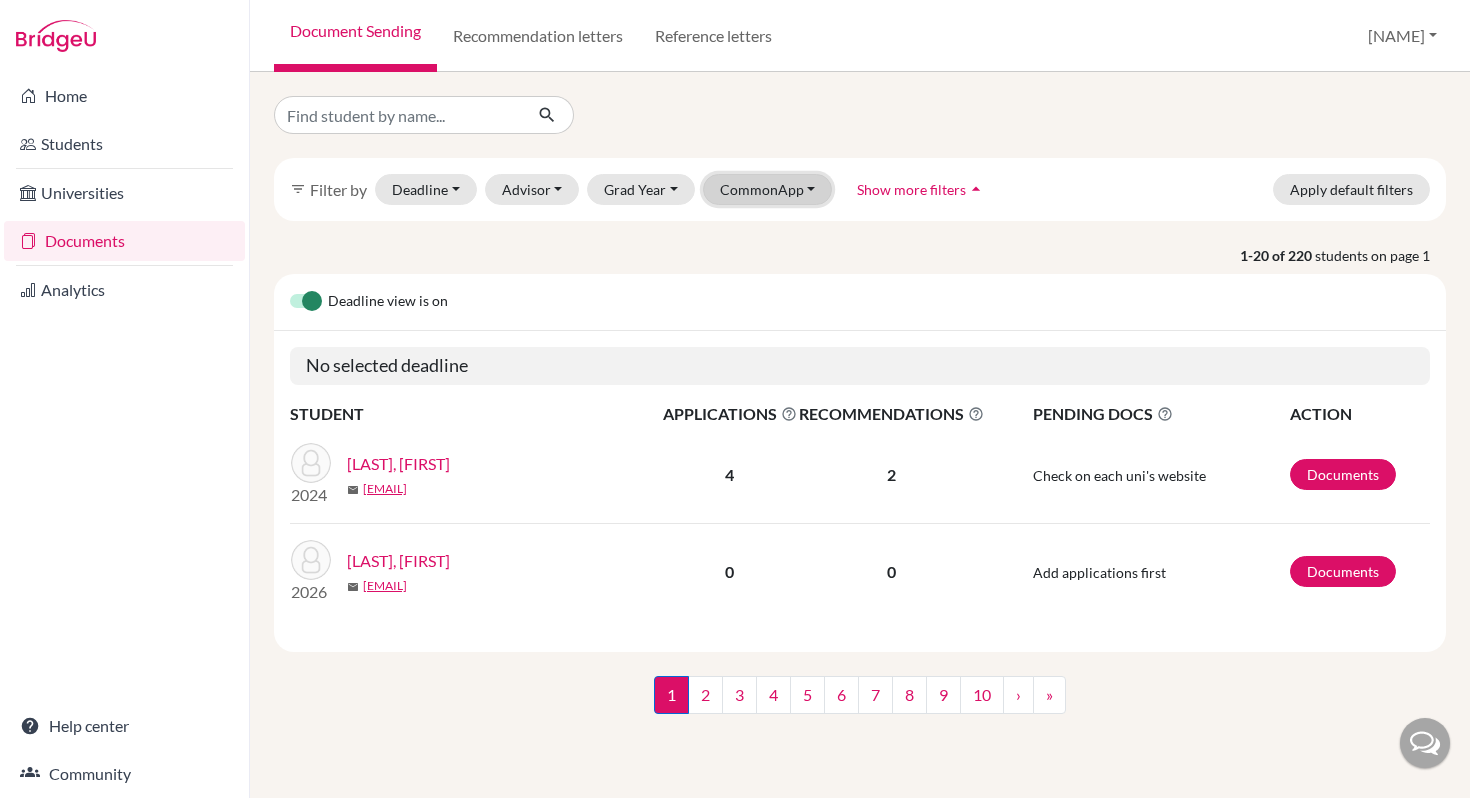 click on "CommonApp" at bounding box center (768, 189) 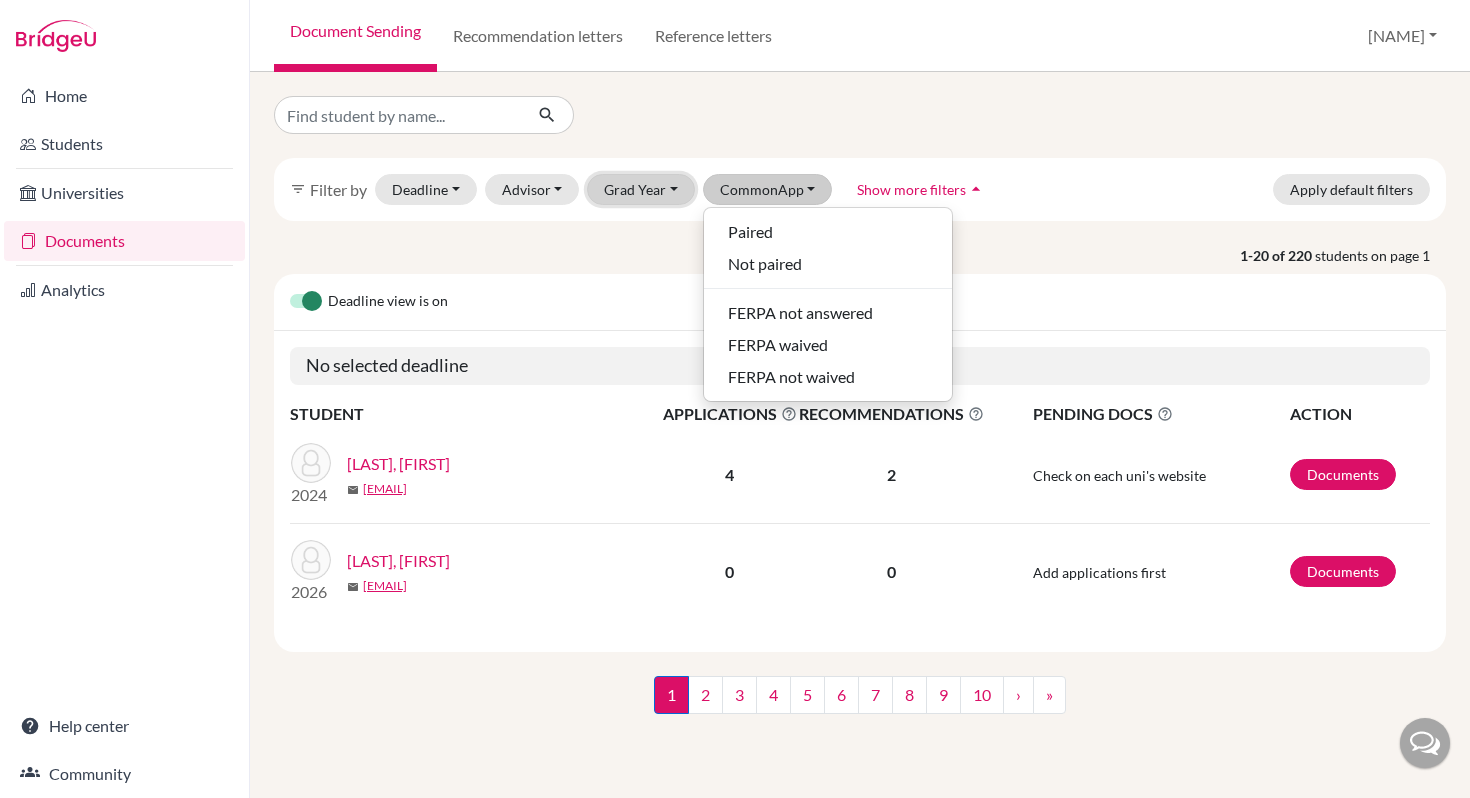 click on "Grad Year" at bounding box center [641, 189] 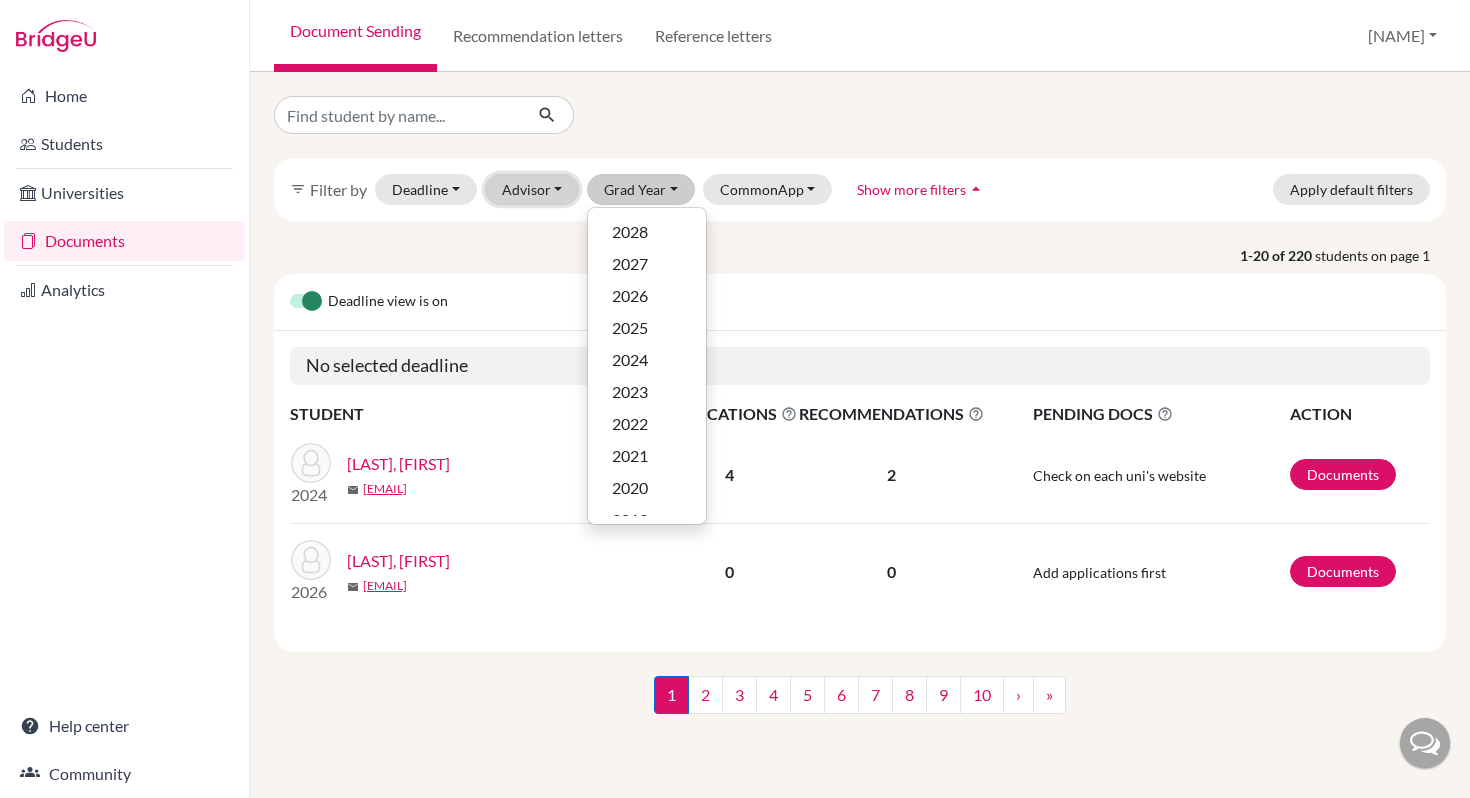 click on "Advisor" at bounding box center [532, 189] 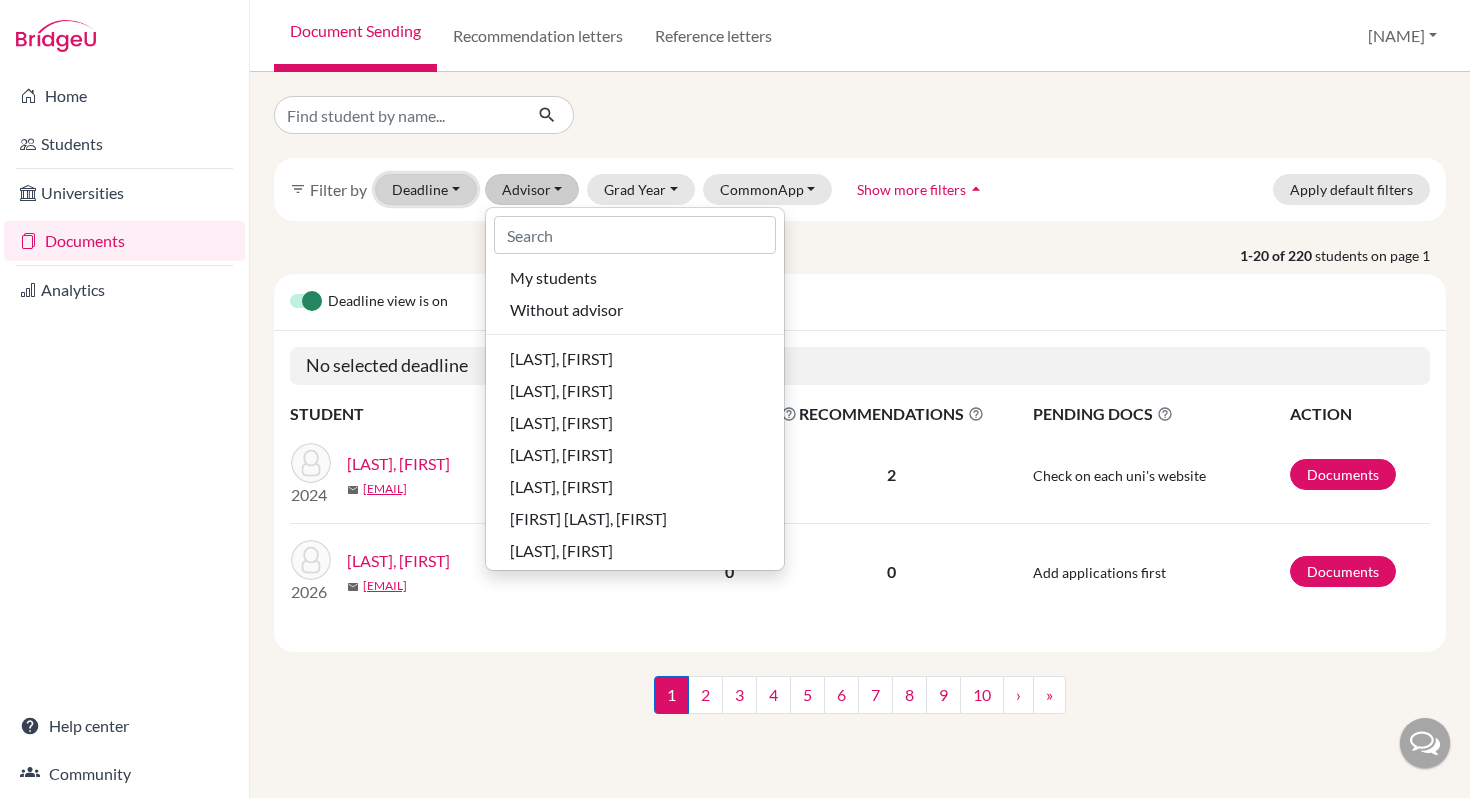 click on "Deadline     -  Select a date range Or double click for a single date selection Today Next deadline Within 2 weeks Within 1 month This cycle January February March April May June July August September October November December 2025 M T W T F S S 28 29 30 31 1 2 3 4 5 6 7 8 9 10 11 12 13 14 15 16 17 18 19 20 21 22 23 24 25 26 27 28 29 30 31 1 2 3 4 5 6 7 January February March April May June July August September October November December 2025 M T W T F S S 25 26 27 28 29 30 31 1 2 3 4 5 6 7 8 9 10 11 12 13 14 15 16 17 18 19 20 21 22 23 24 25 26 27 28 29 30 1 2 3 4 5" at bounding box center [426, 189] 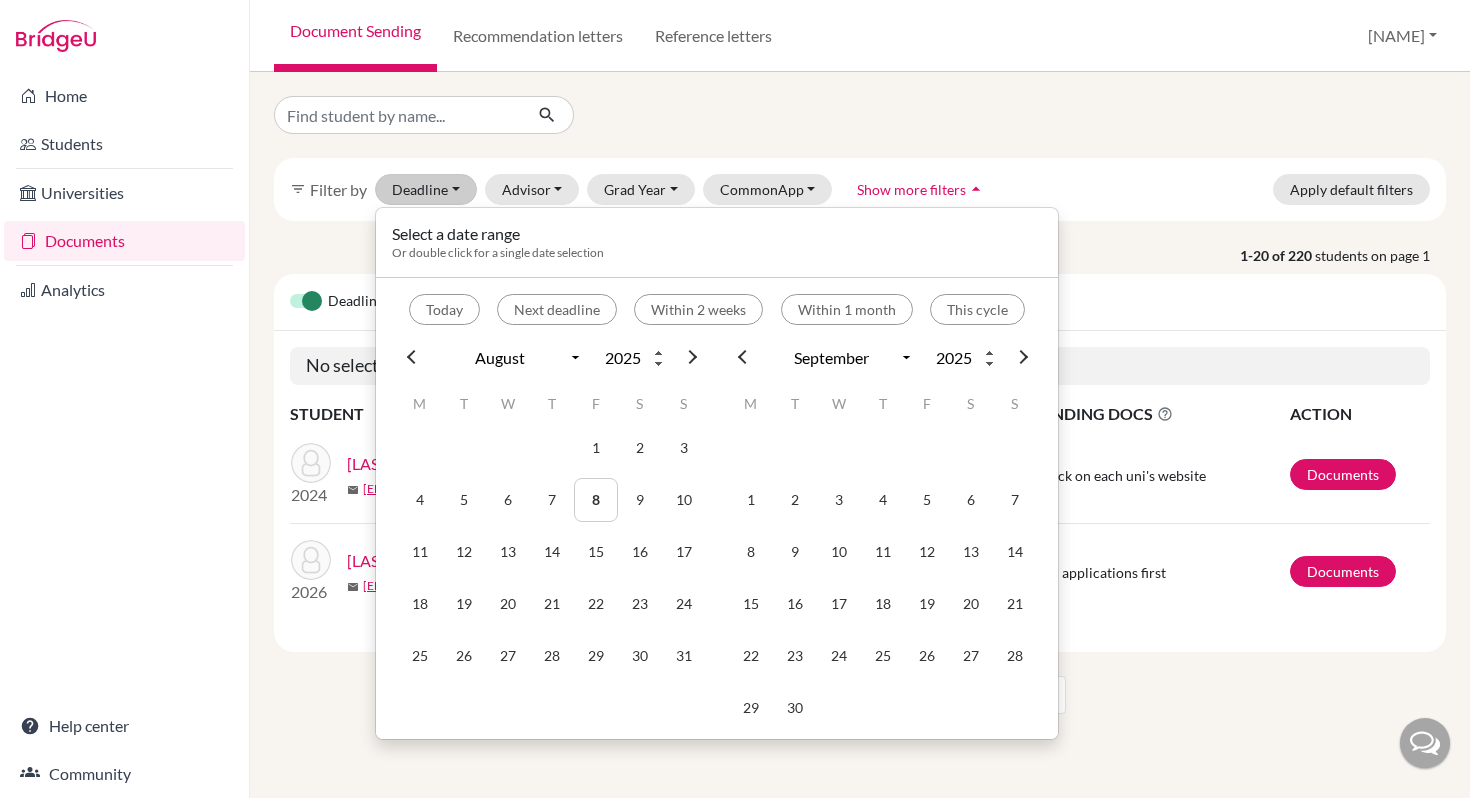 click at bounding box center (860, 115) 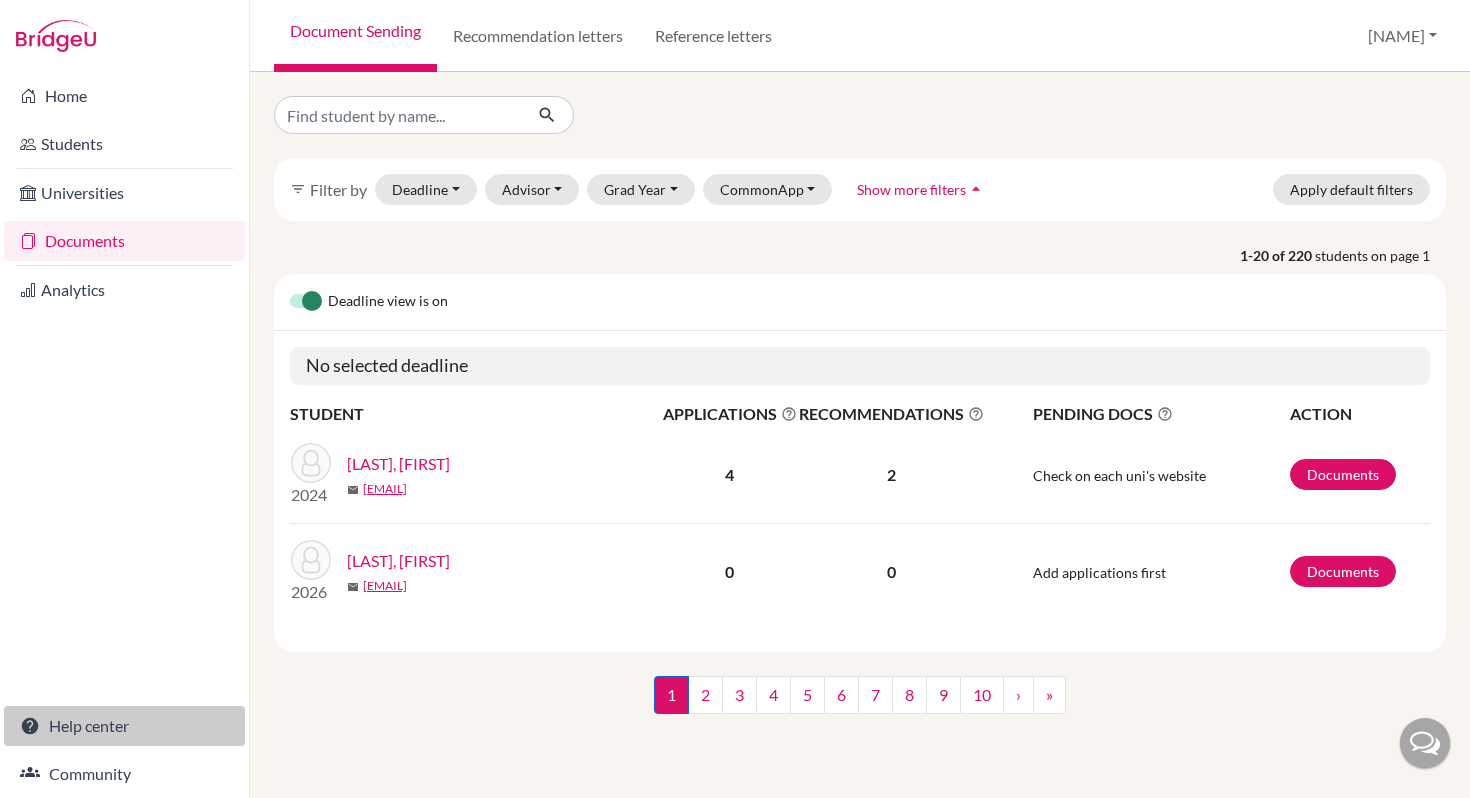 click on "Help center" at bounding box center (124, 726) 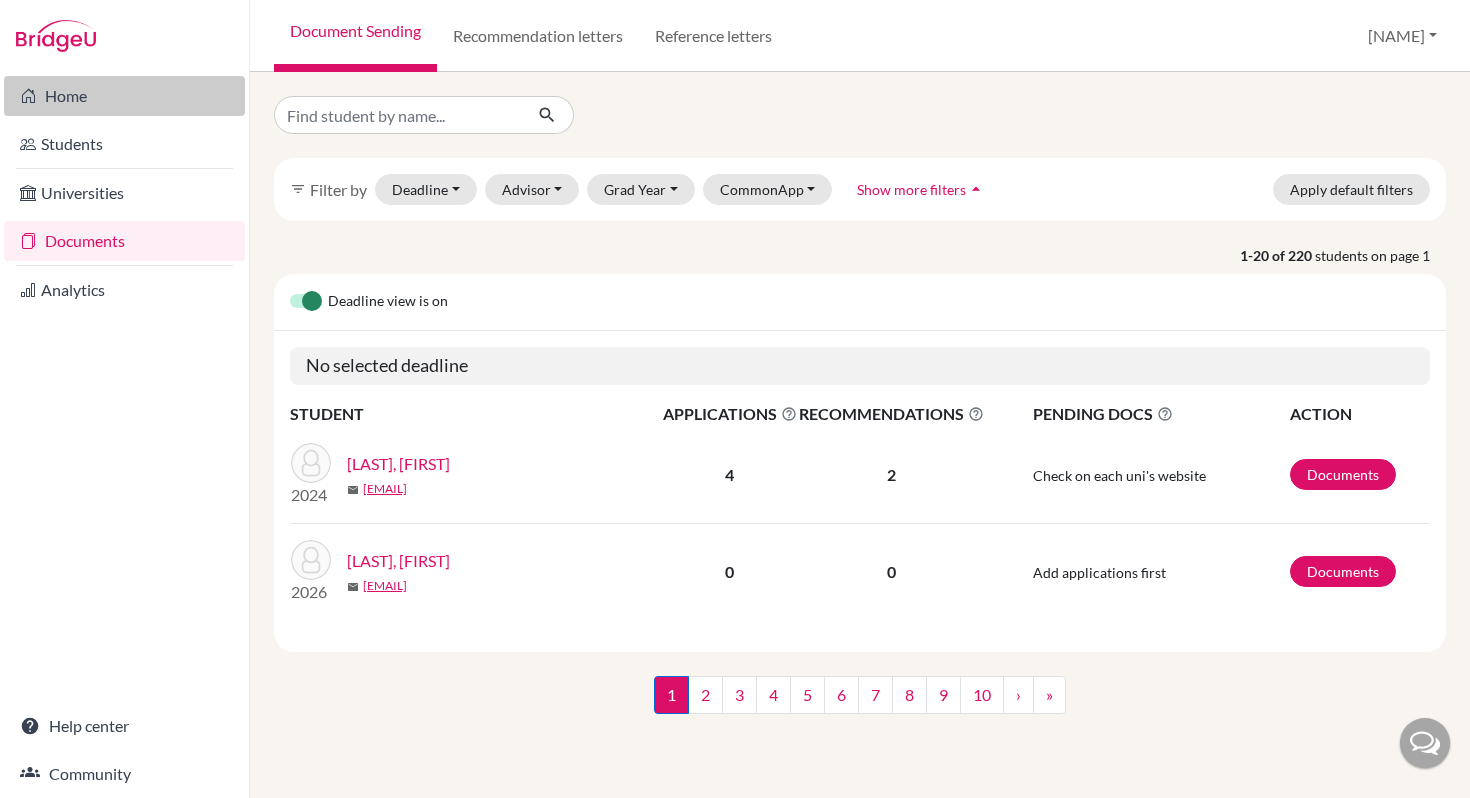 click on "Home" at bounding box center (124, 96) 